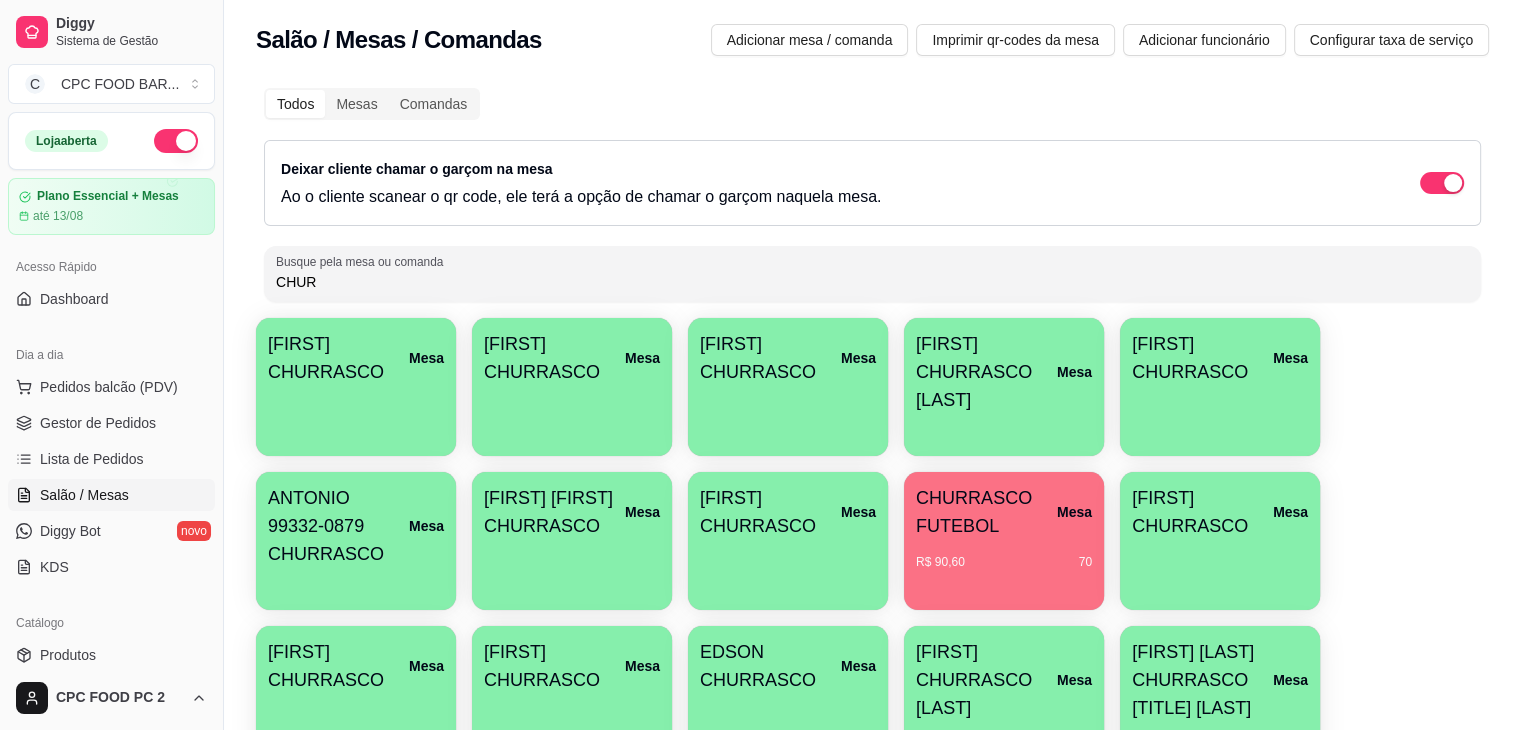 scroll, scrollTop: 0, scrollLeft: 0, axis: both 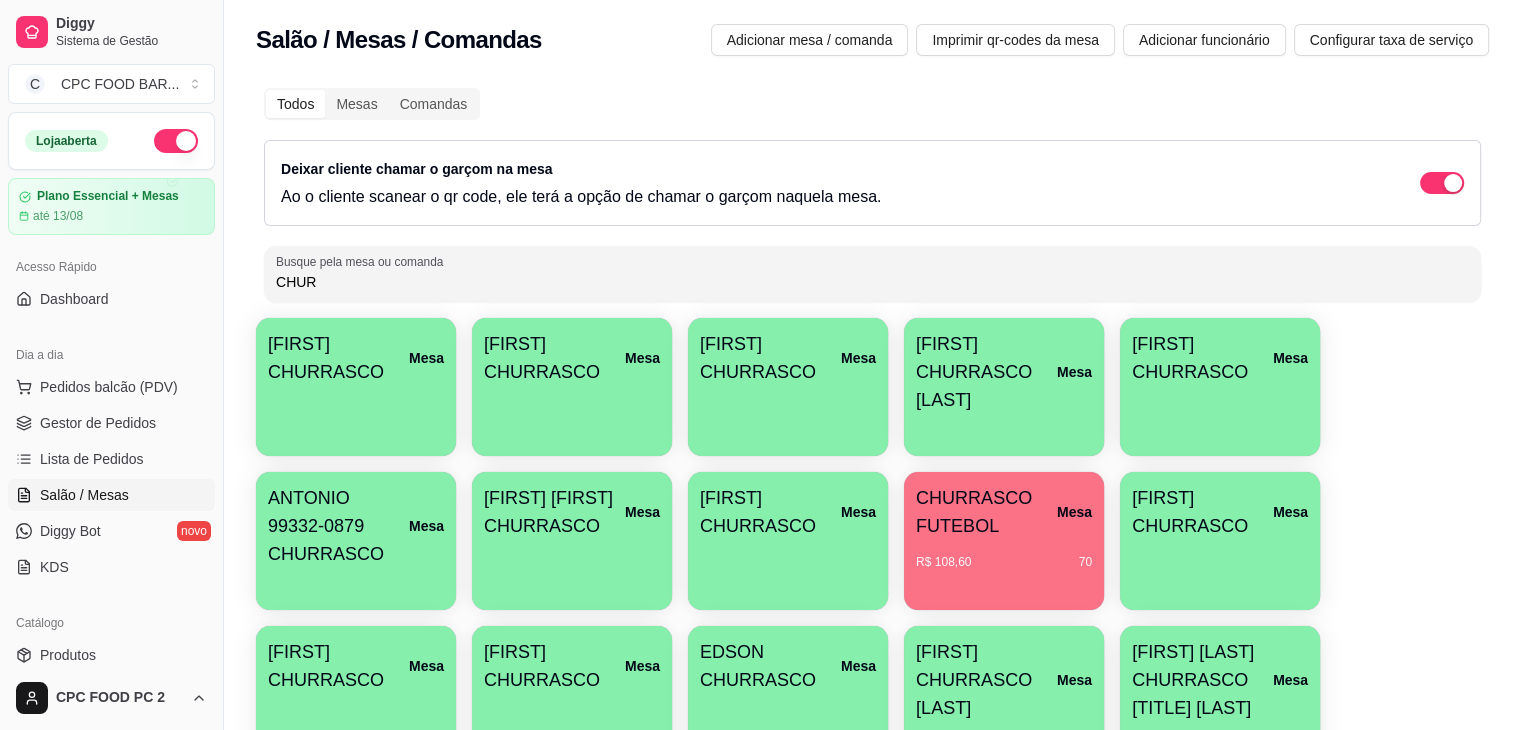 click on "CHURRASCO FUTEBOL" at bounding box center [986, 512] 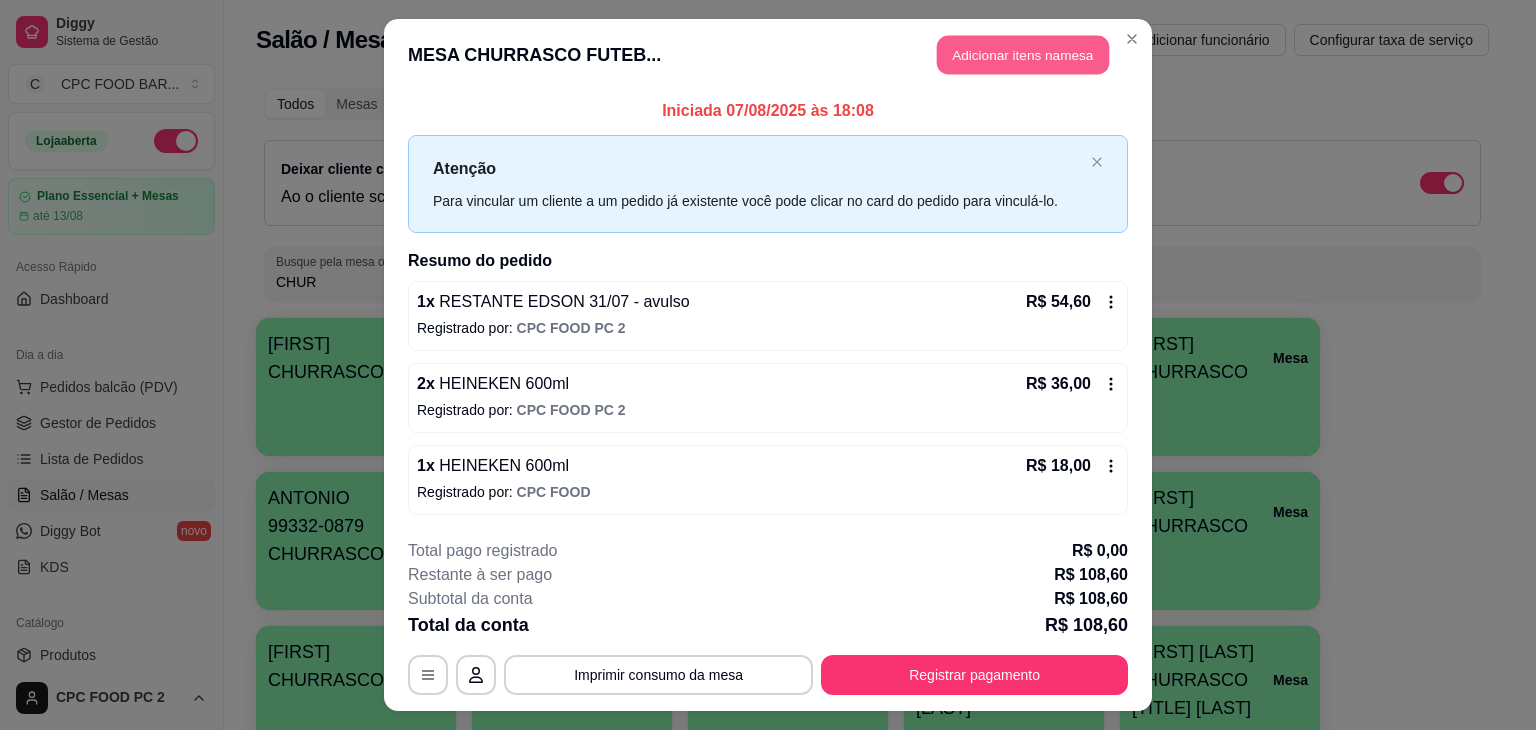 click on "Adicionar itens na  mesa" at bounding box center (1023, 55) 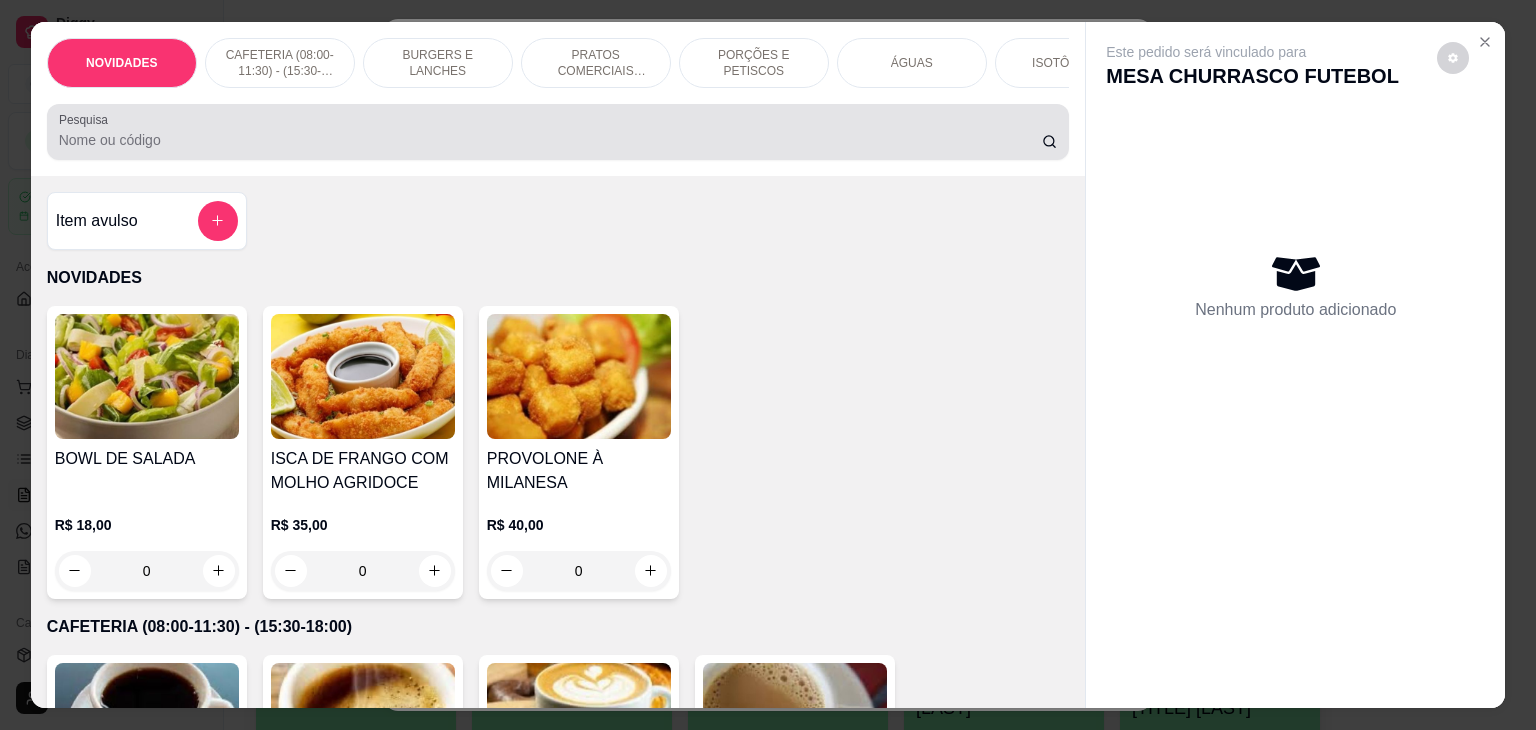 click at bounding box center [558, 132] 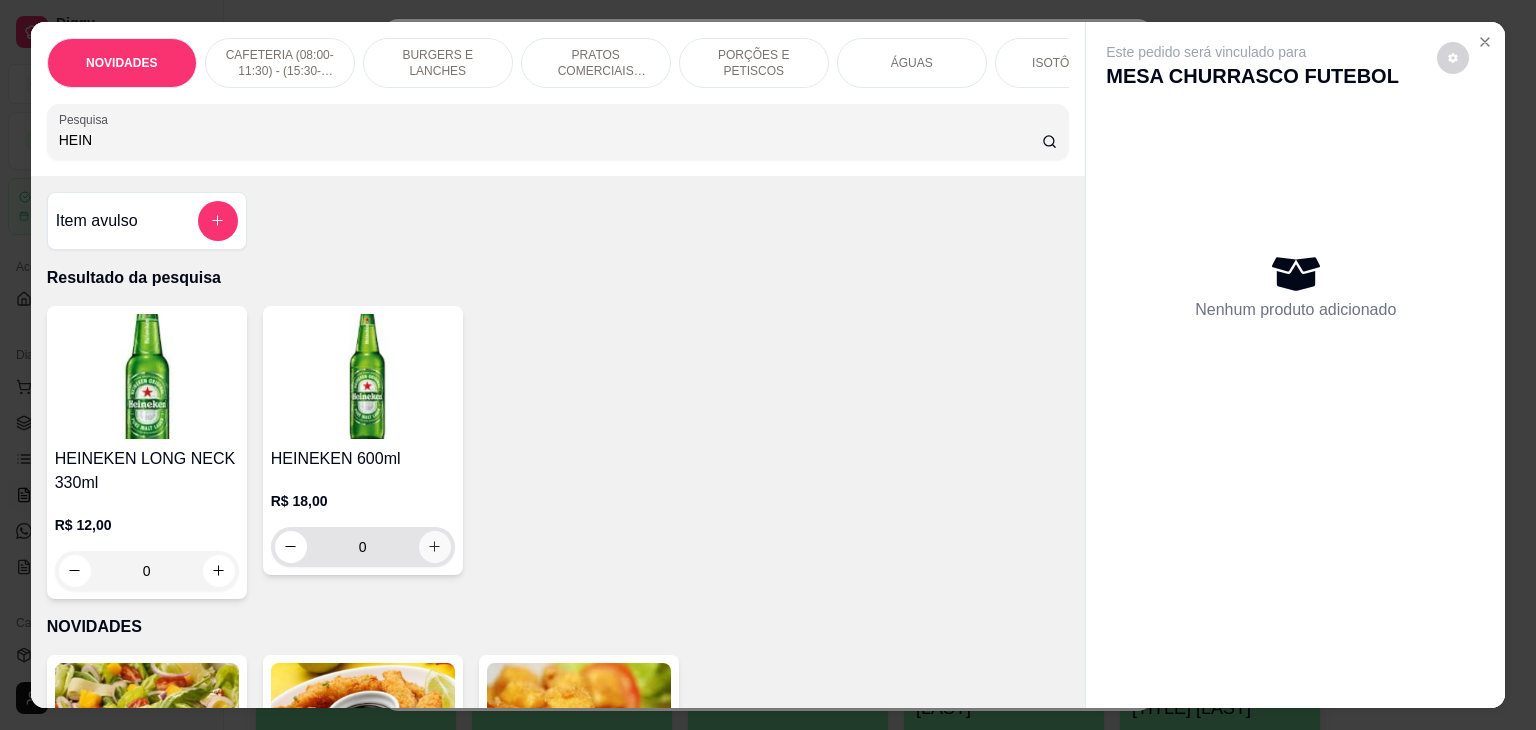 type on "HEIN" 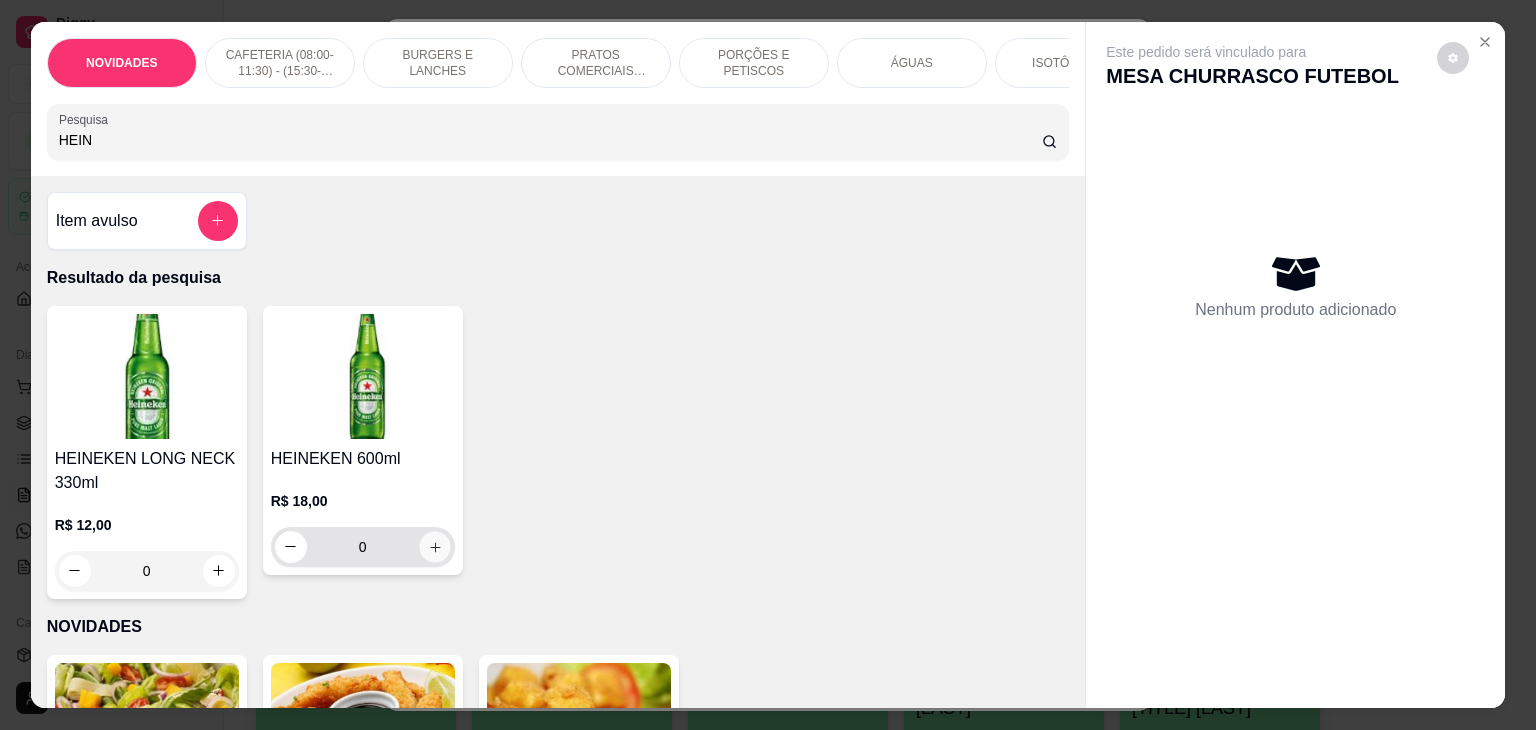 click at bounding box center [434, 546] 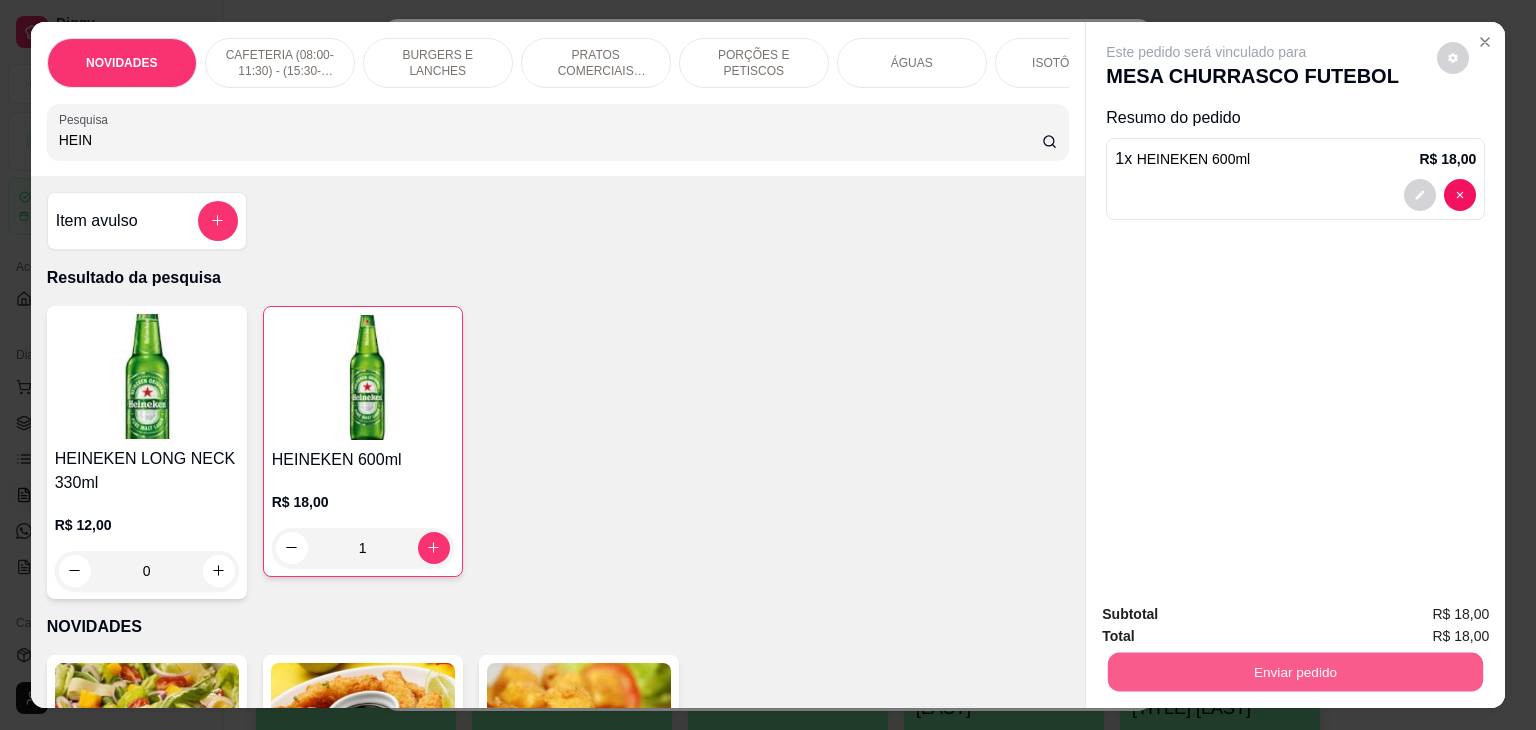 click on "Enviar pedido" at bounding box center (1295, 672) 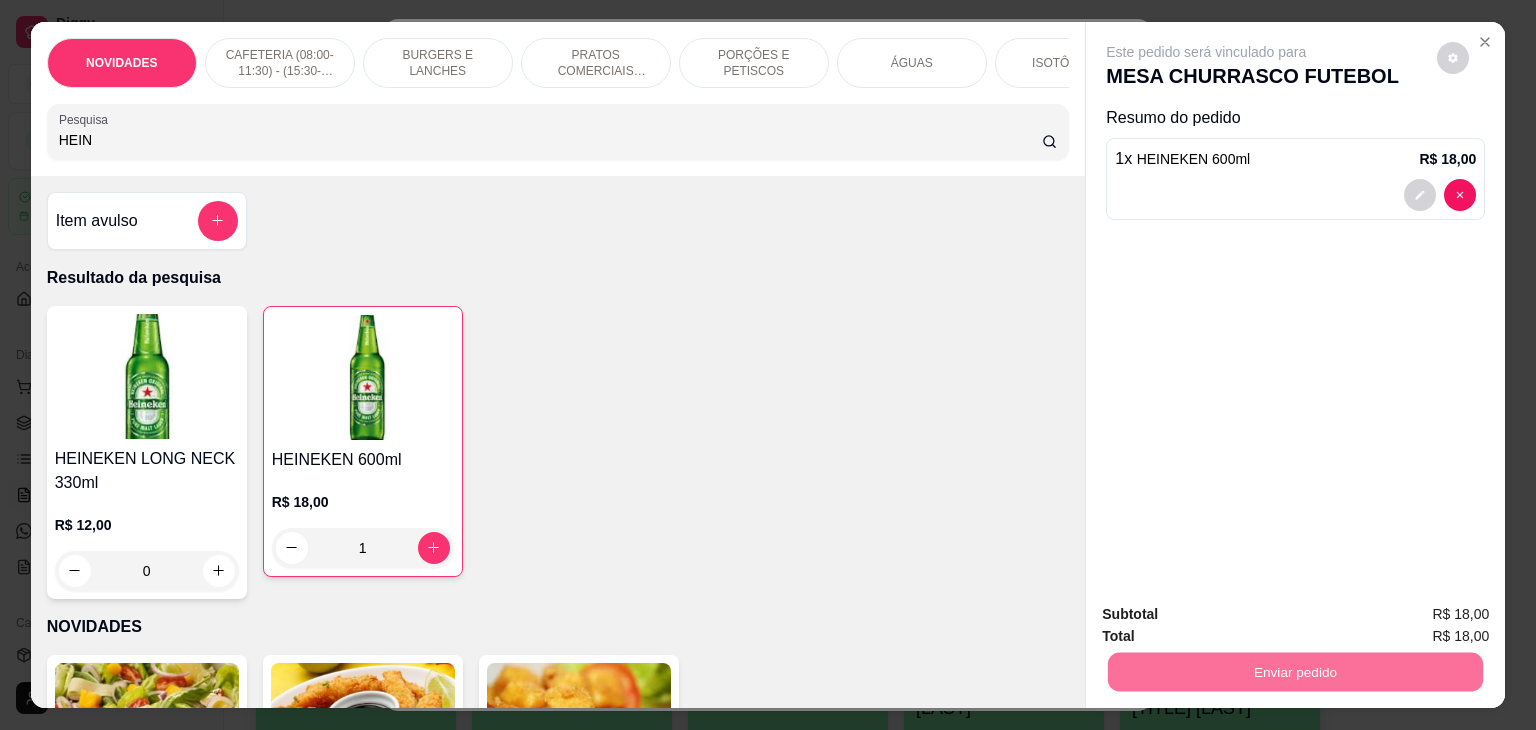 click on "Não registrar e enviar pedido" at bounding box center (1229, 614) 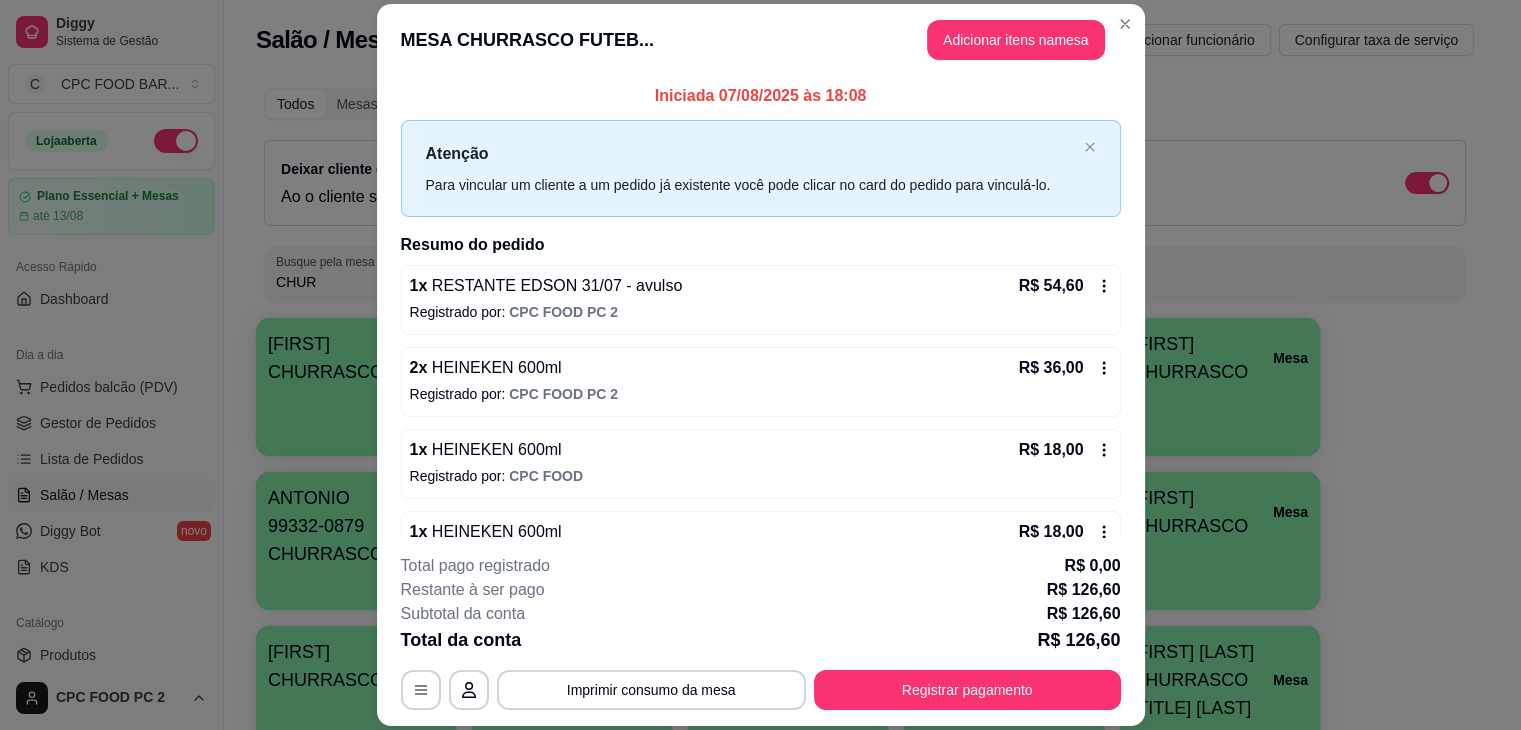 type 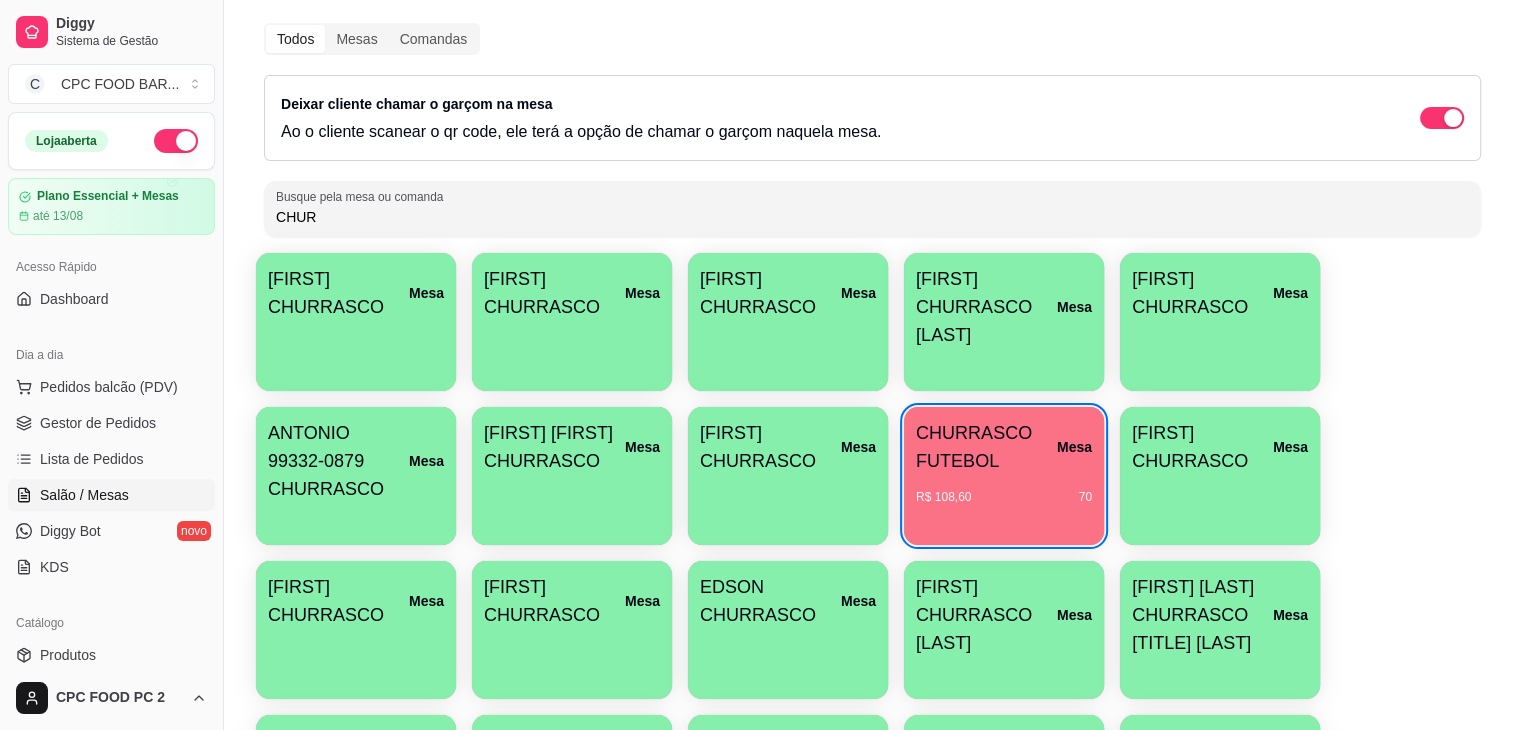 scroll, scrollTop: 100, scrollLeft: 0, axis: vertical 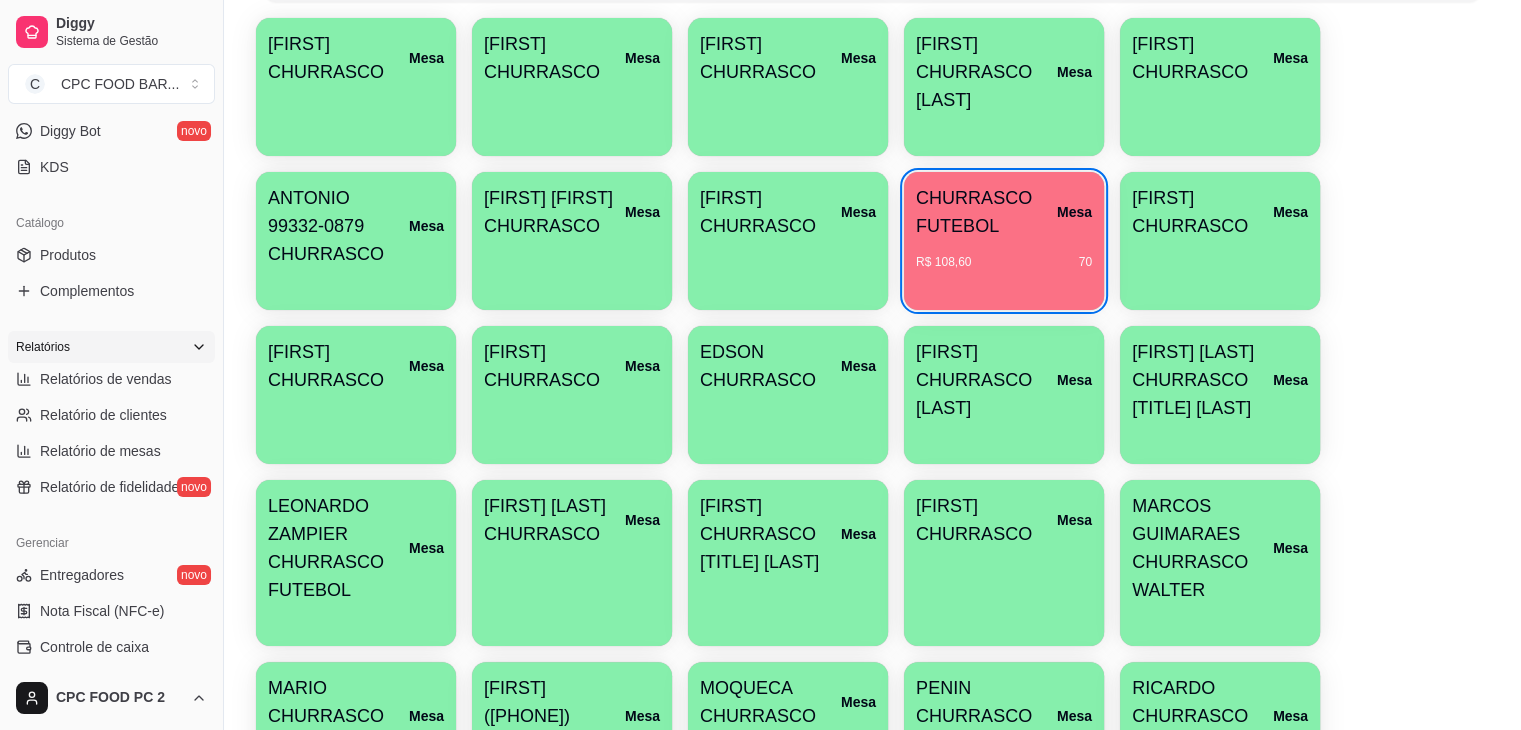 click on "Produtos" at bounding box center (68, 255) 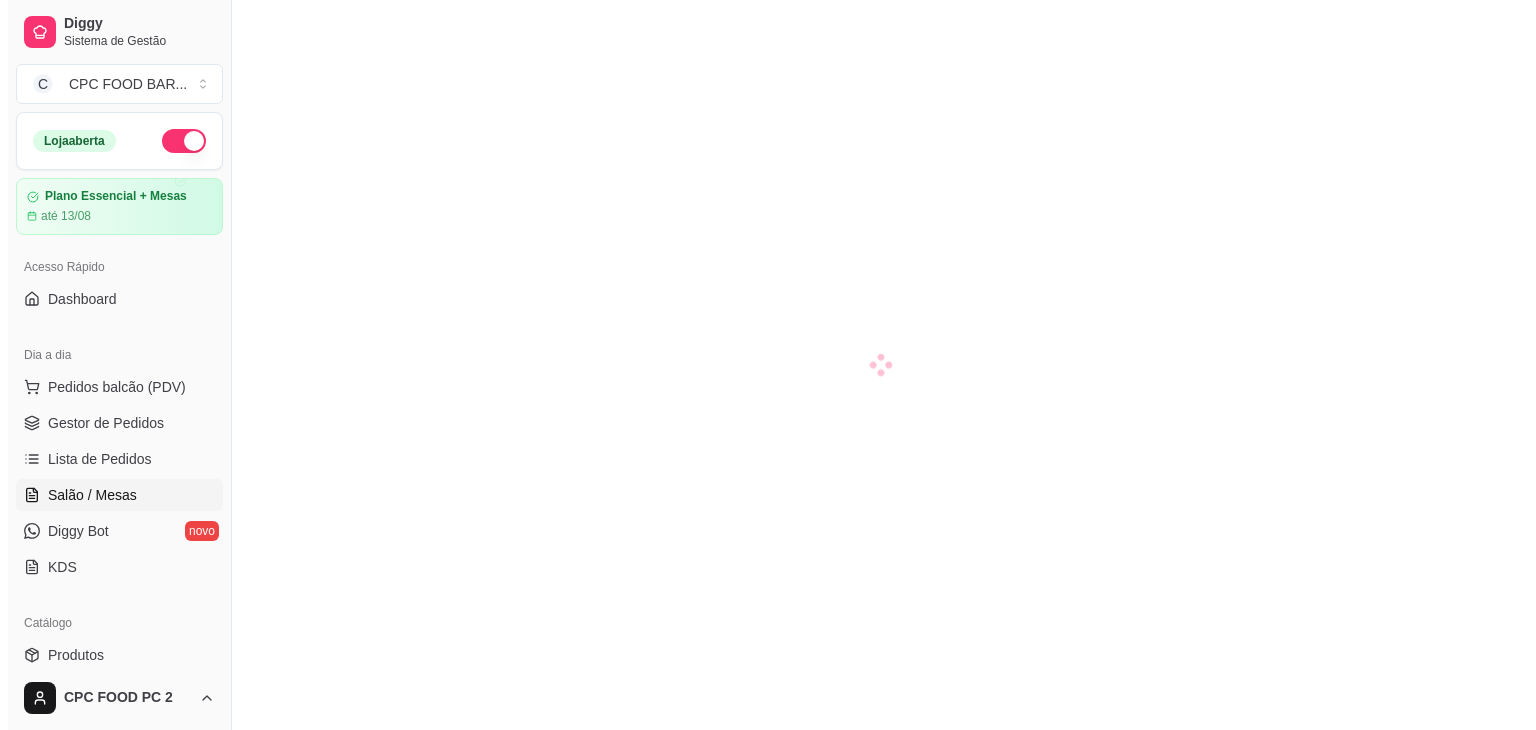 scroll, scrollTop: 0, scrollLeft: 0, axis: both 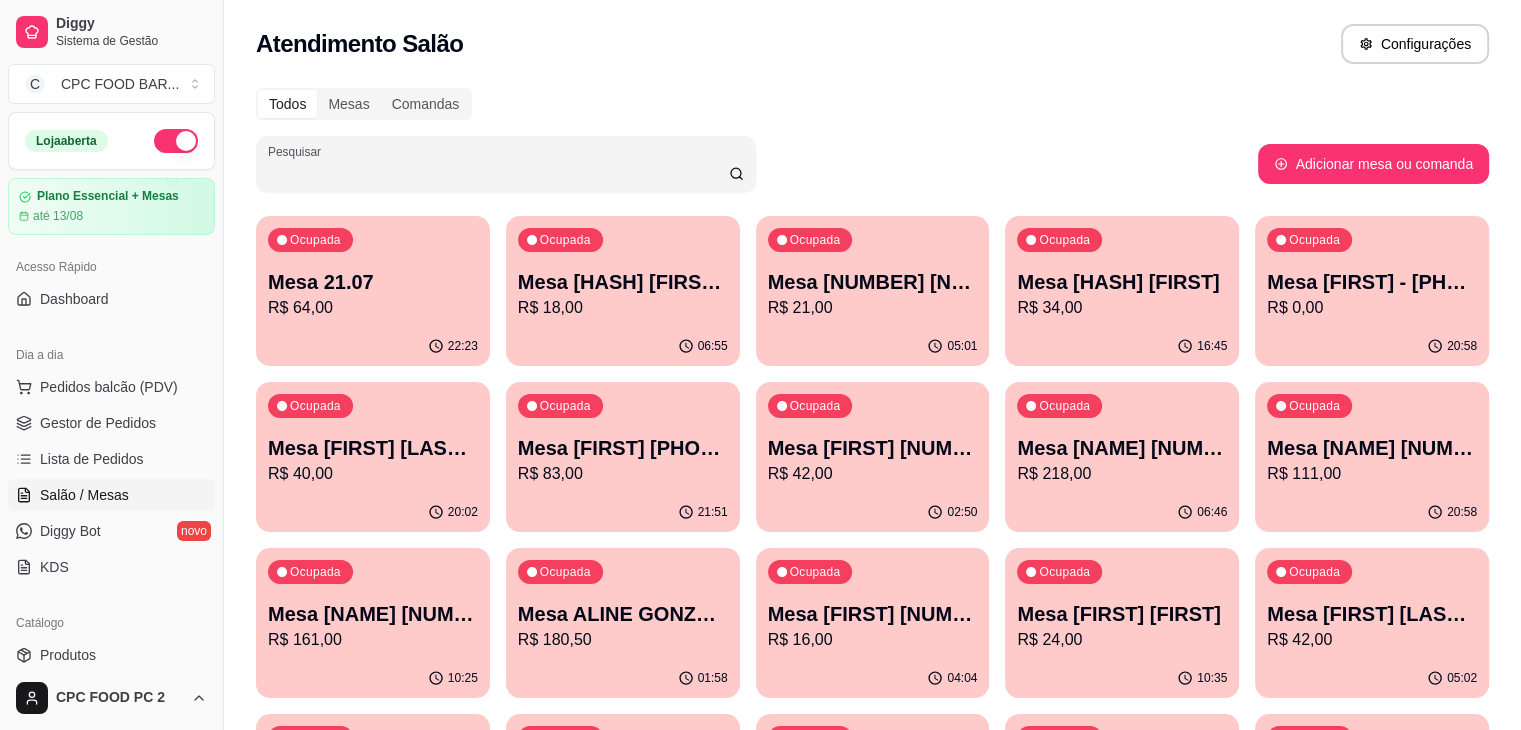click on "Pesquisar" at bounding box center [498, 172] 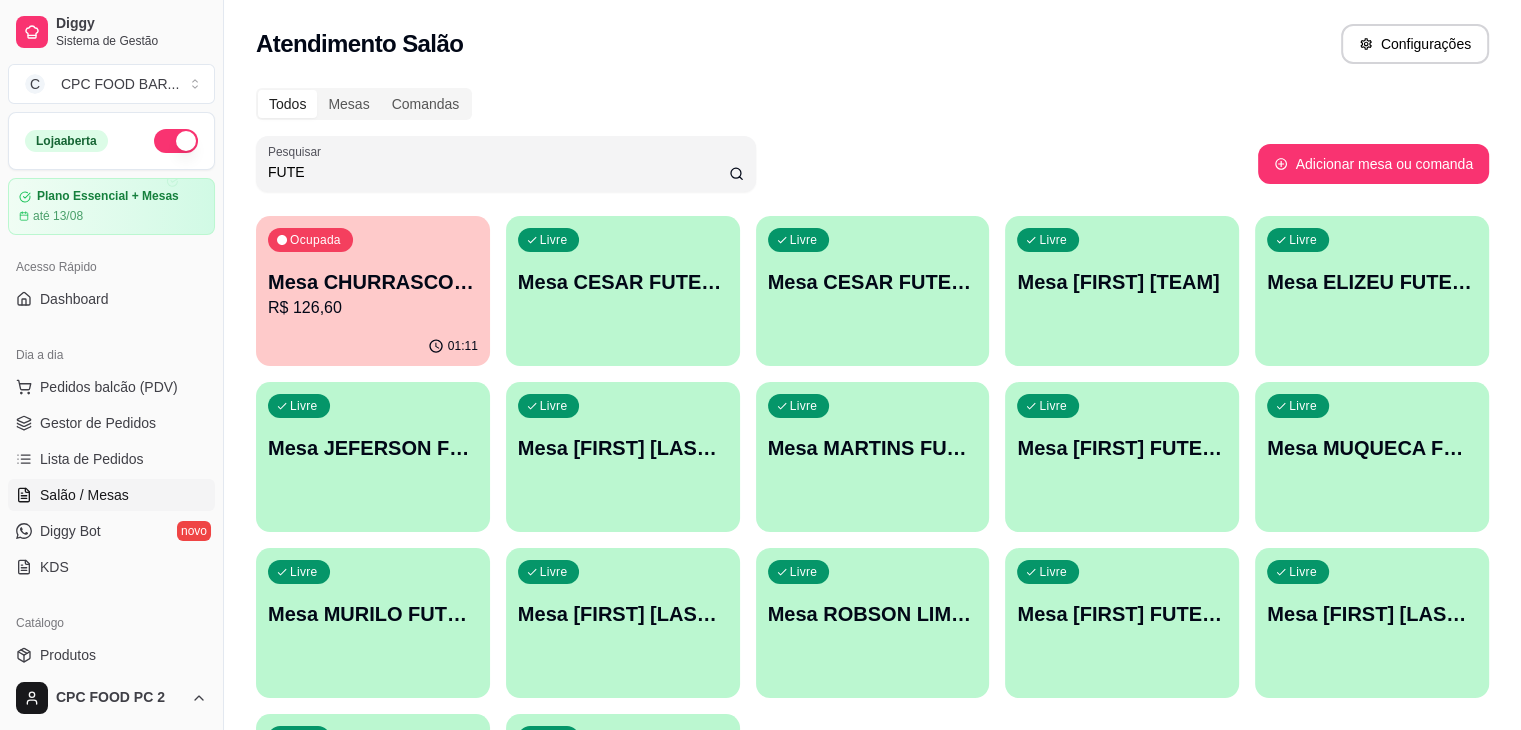type on "FUTE" 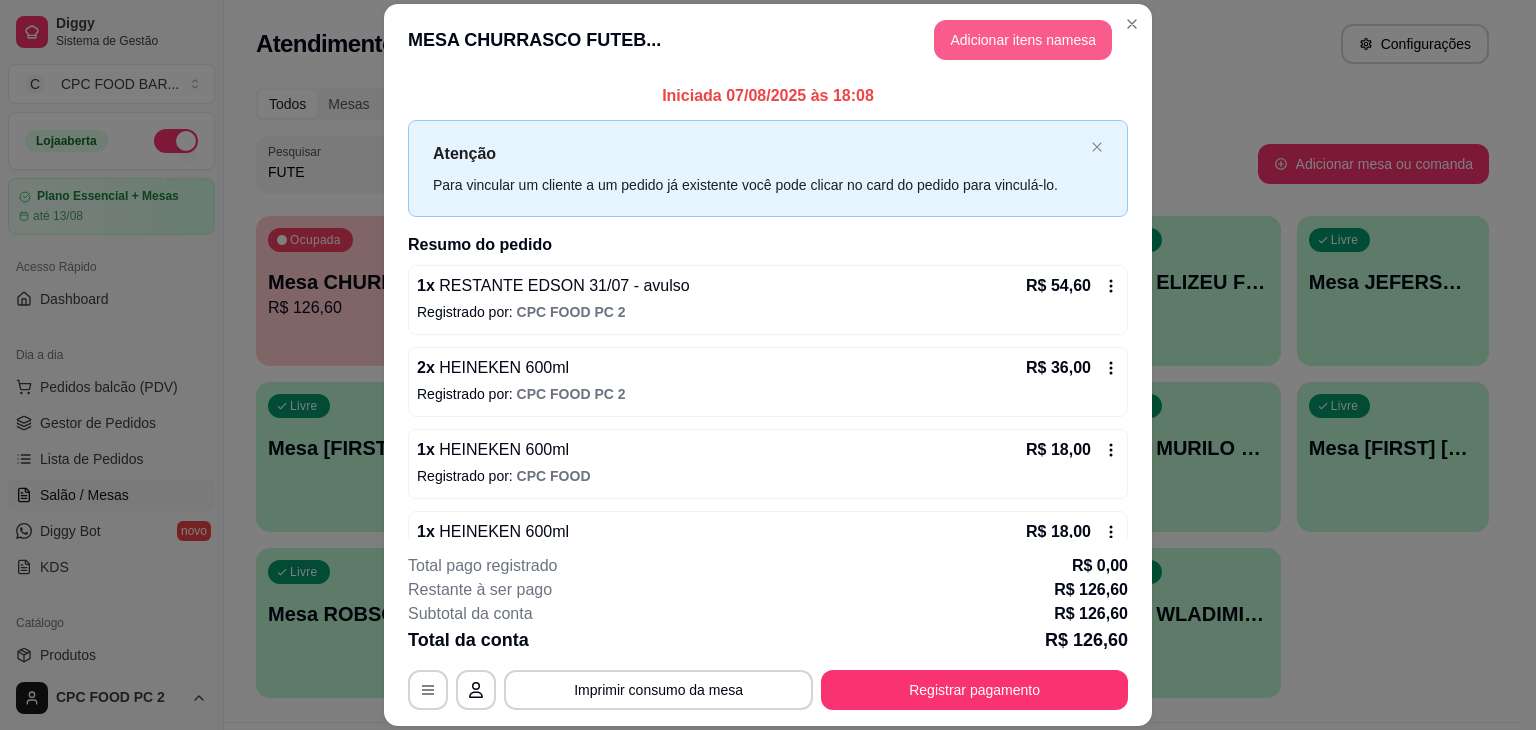 click on "Adicionar itens na  mesa" at bounding box center (1023, 40) 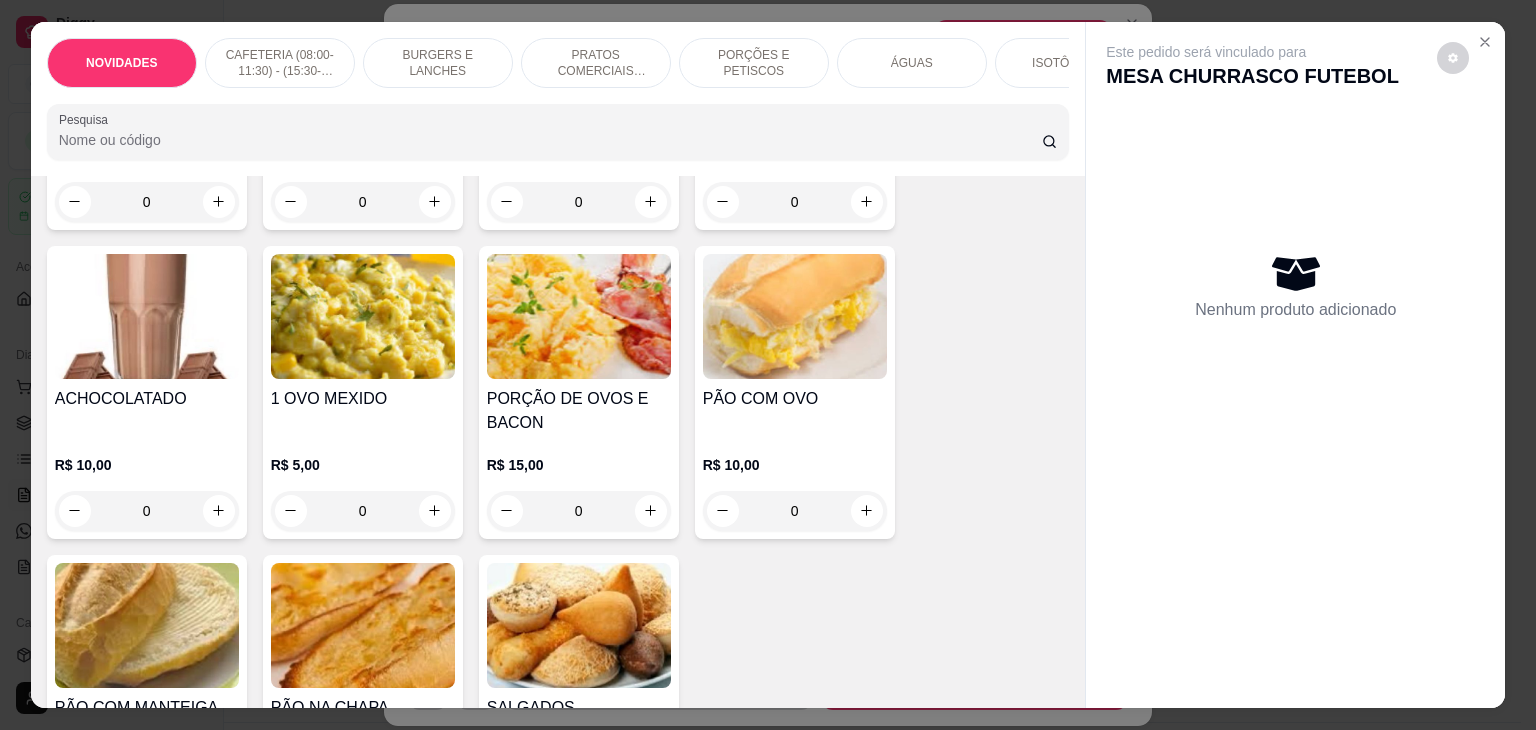 scroll, scrollTop: 700, scrollLeft: 0, axis: vertical 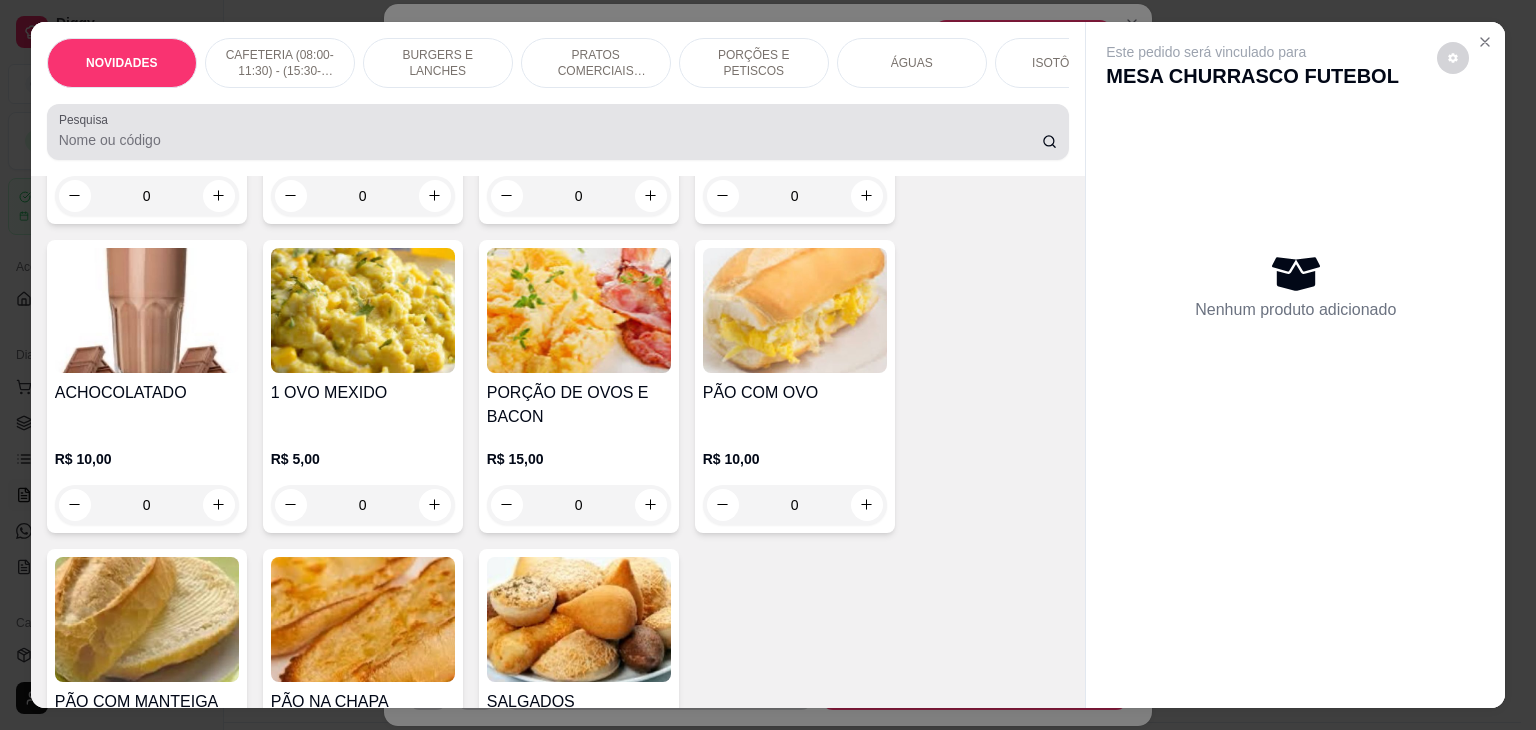 click on "Pesquisa" at bounding box center [558, 132] 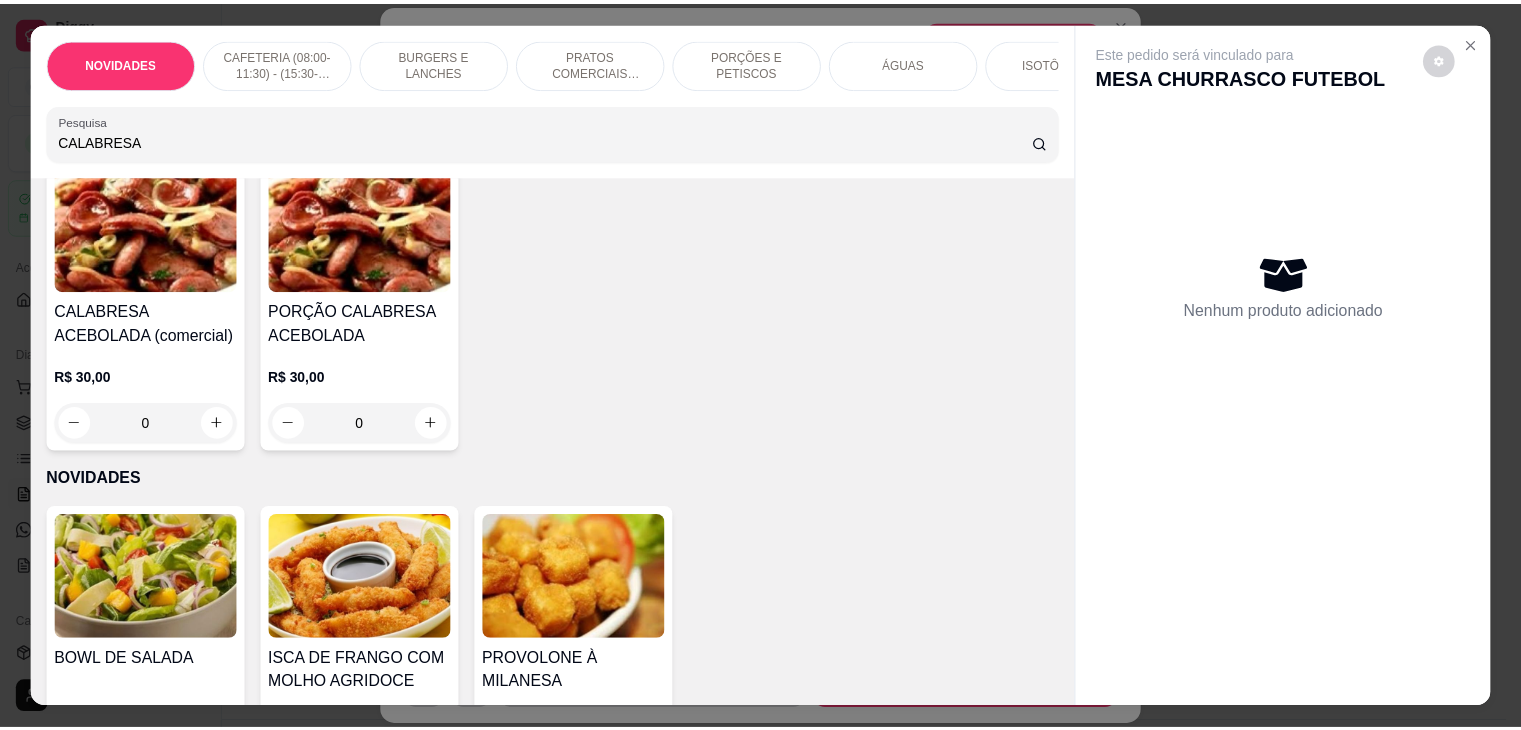 scroll, scrollTop: 0, scrollLeft: 0, axis: both 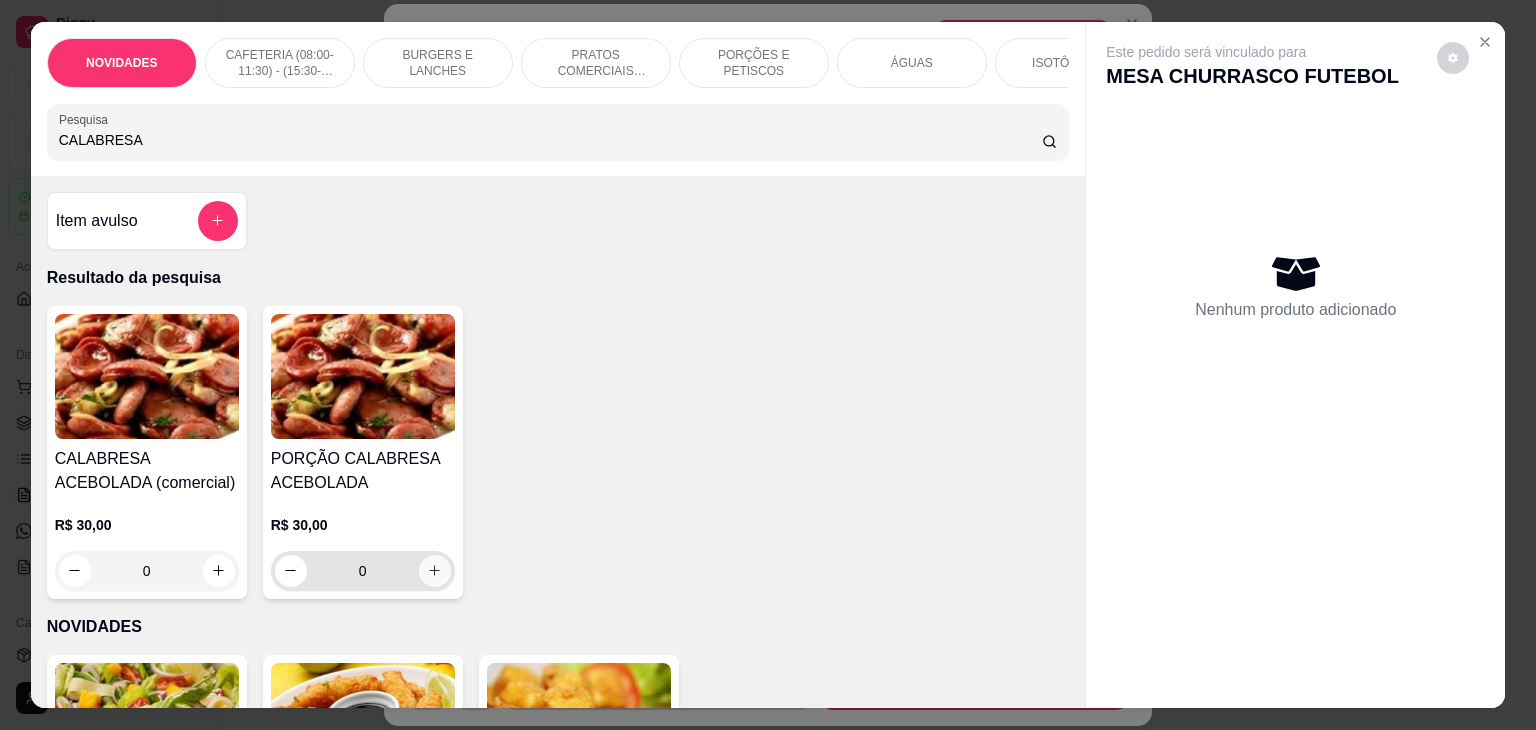 type on "CALABRESA" 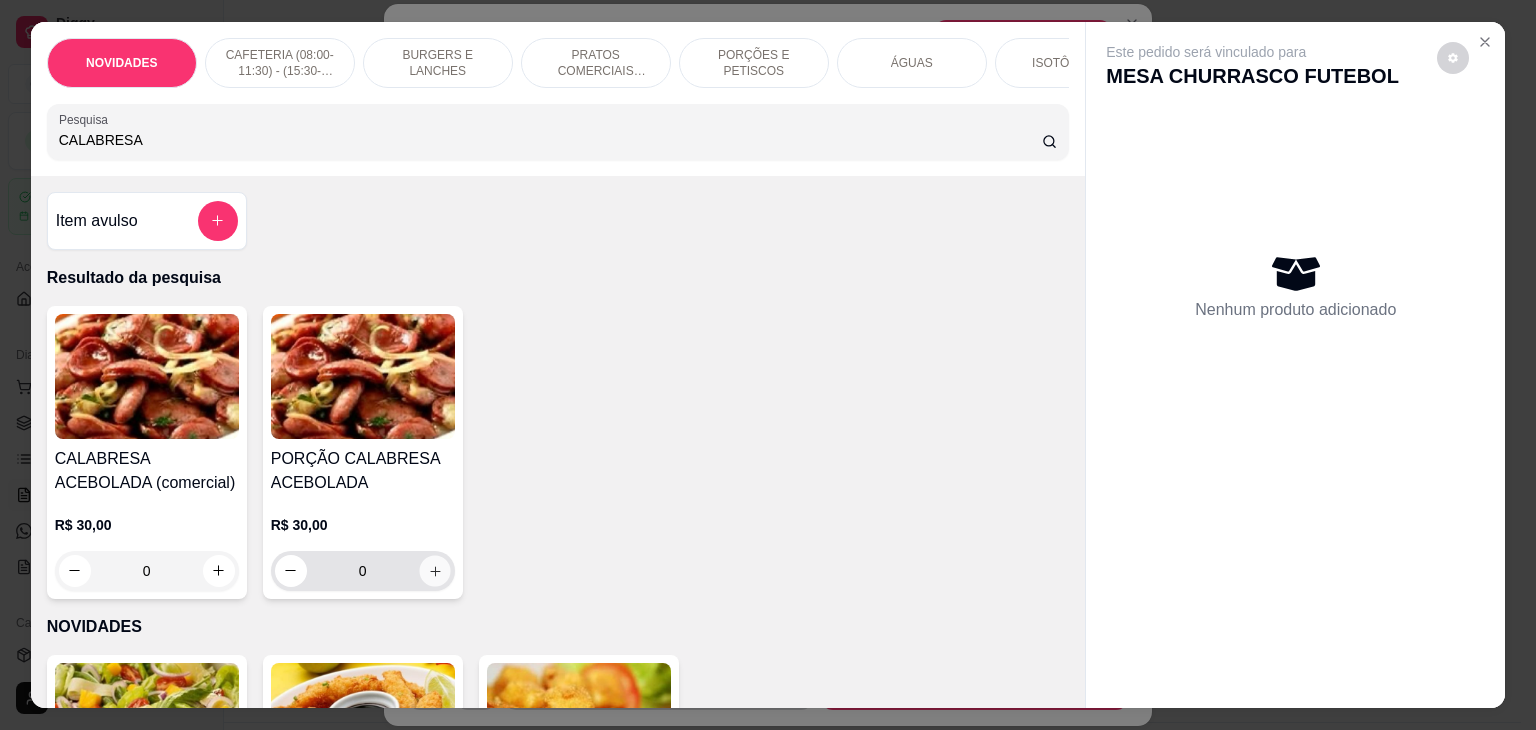 click 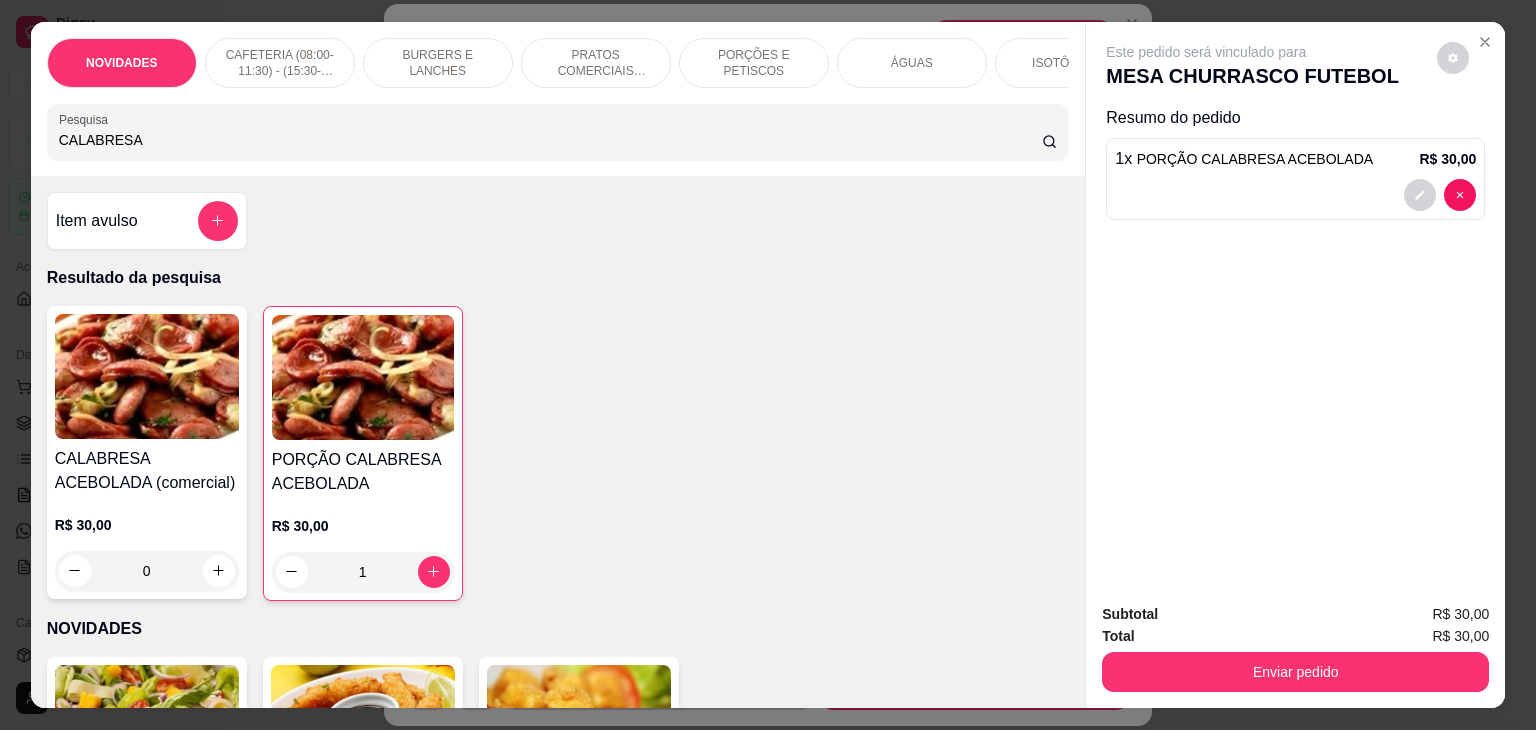 drag, startPoint x: 145, startPoint y: 155, endPoint x: 0, endPoint y: 157, distance: 145.0138 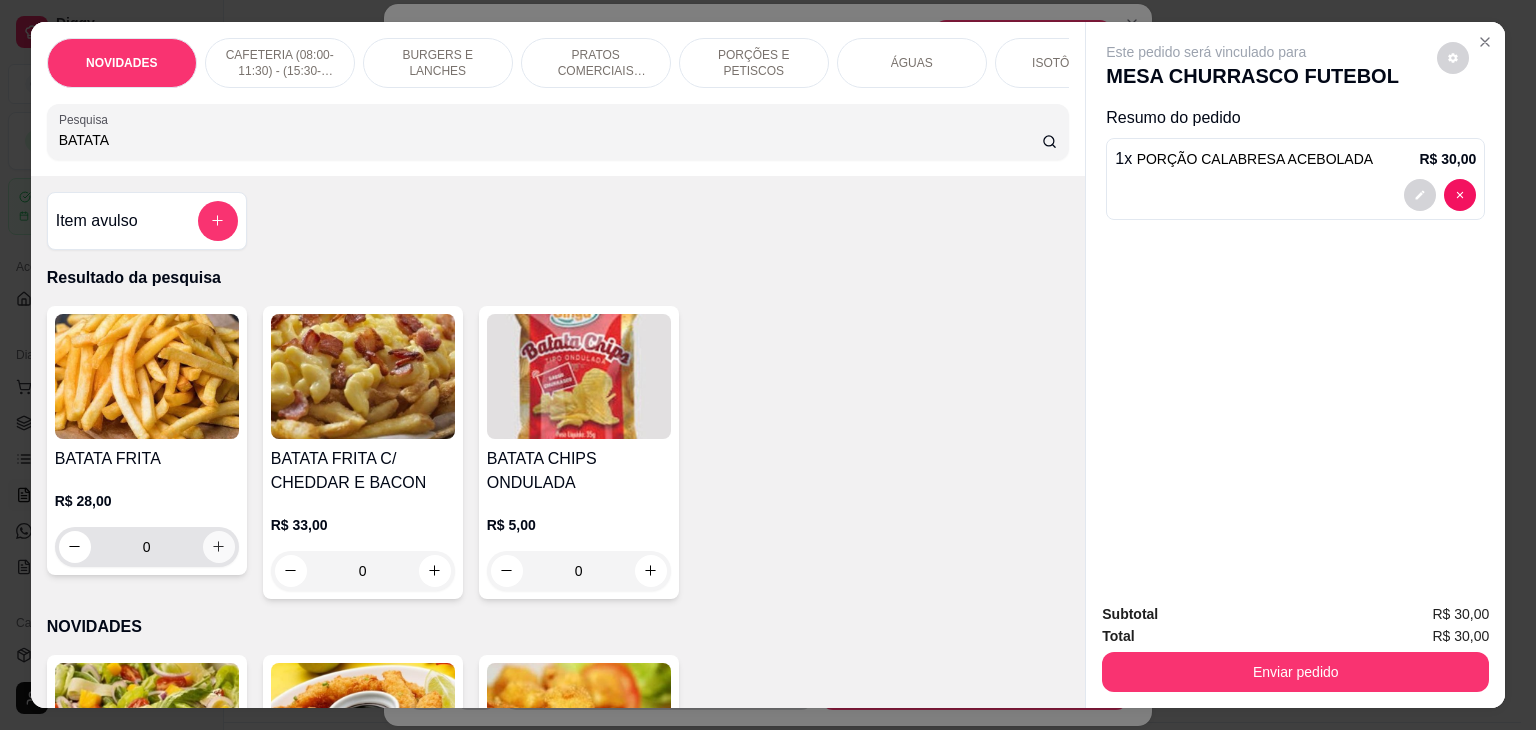 type on "BATATA" 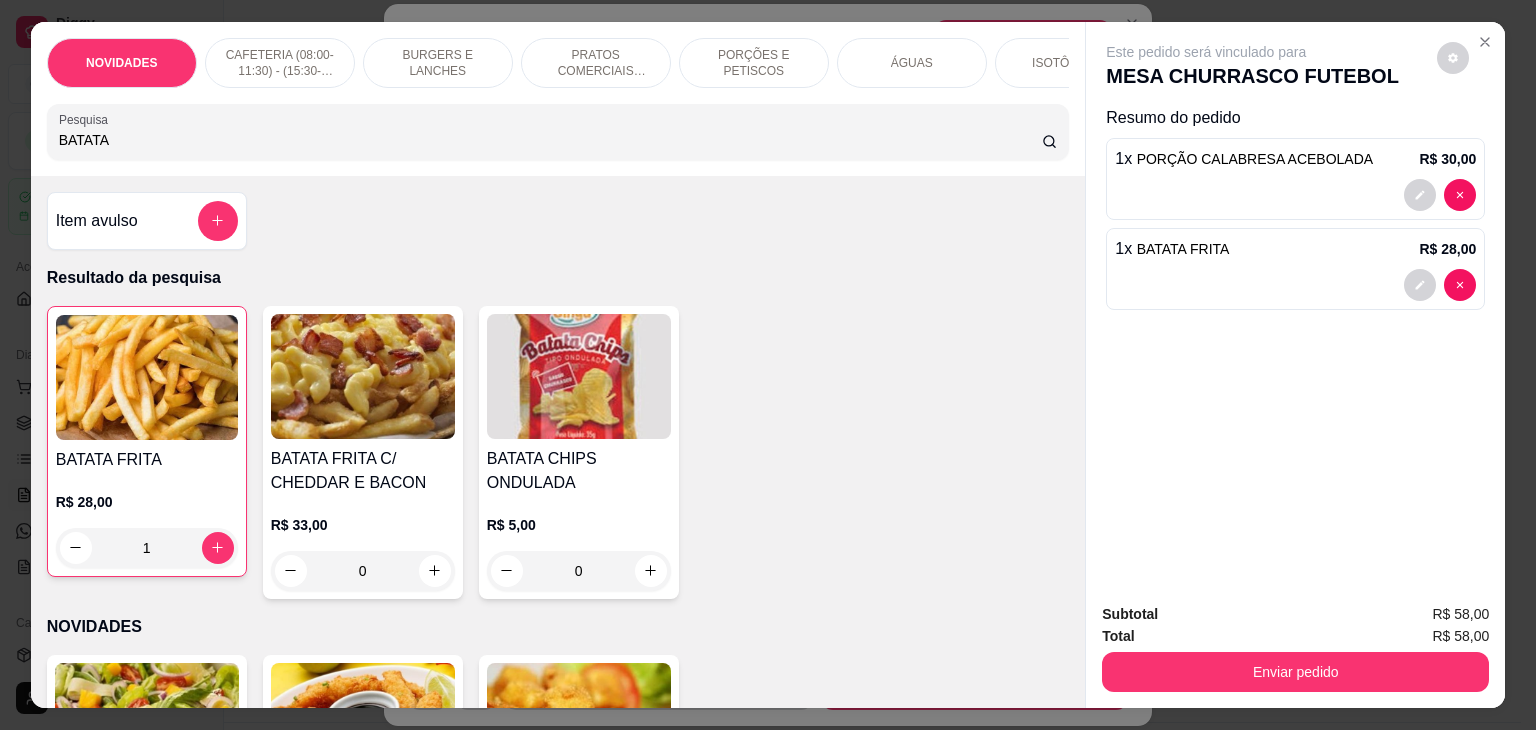 drag, startPoint x: 132, startPoint y: 140, endPoint x: 0, endPoint y: 136, distance: 132.0606 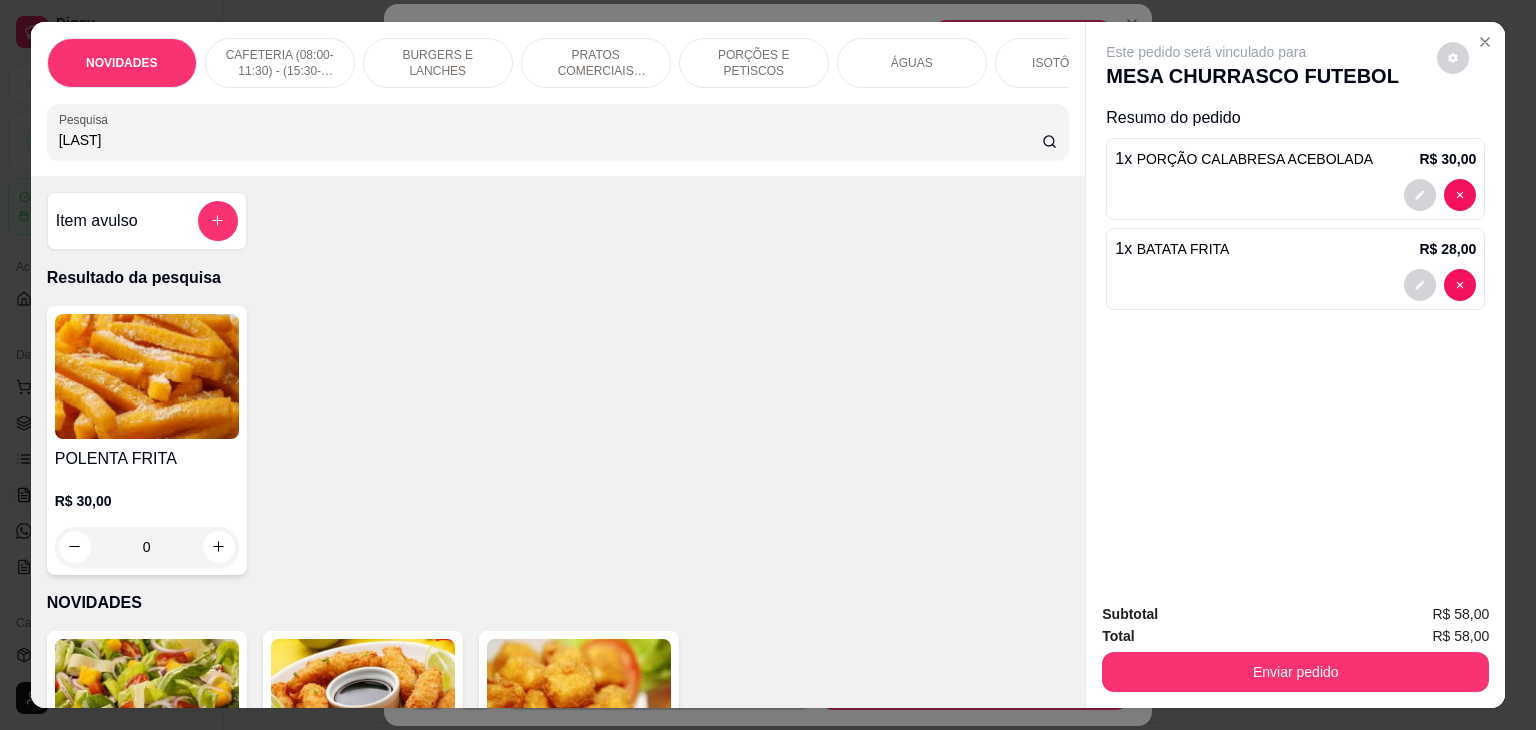 type on "[LAST]" 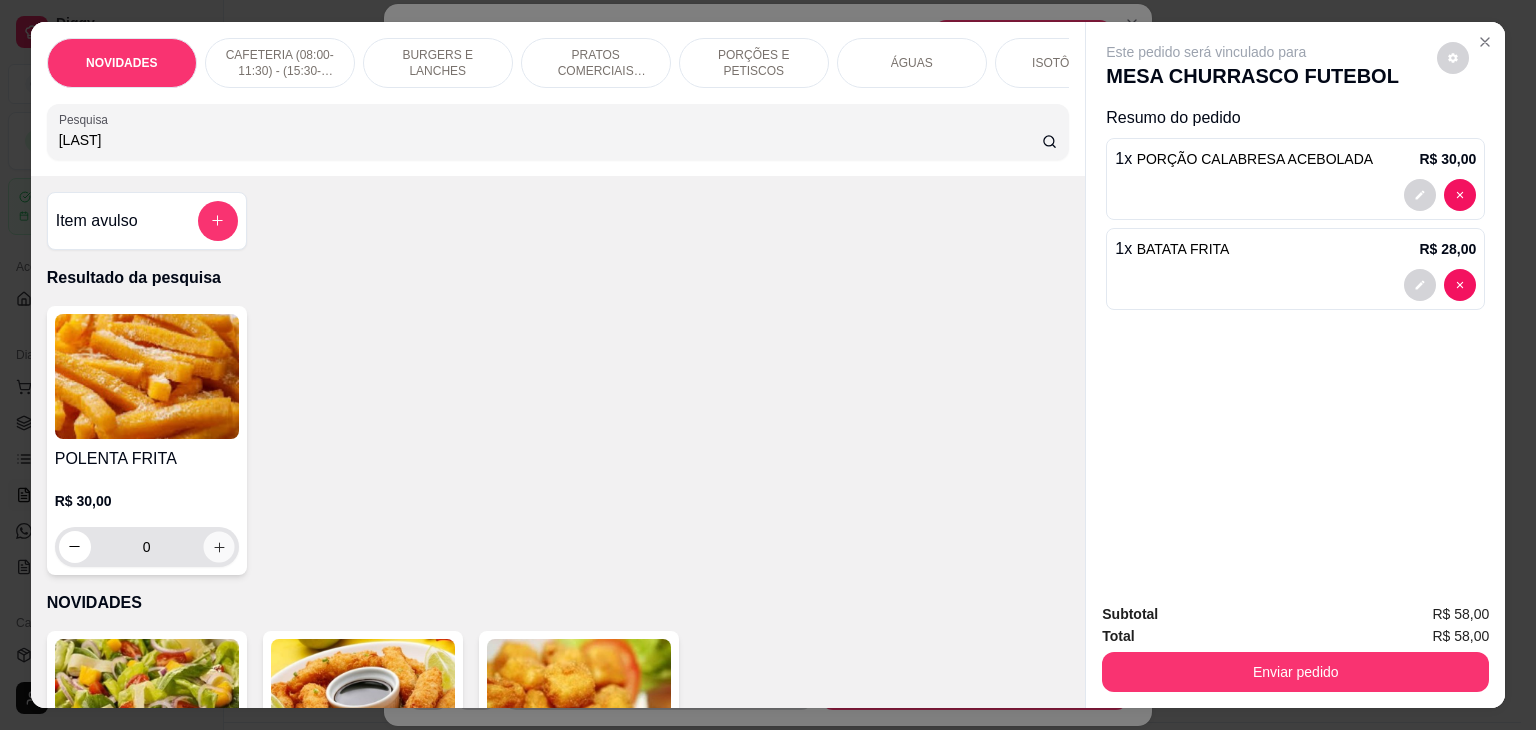 click 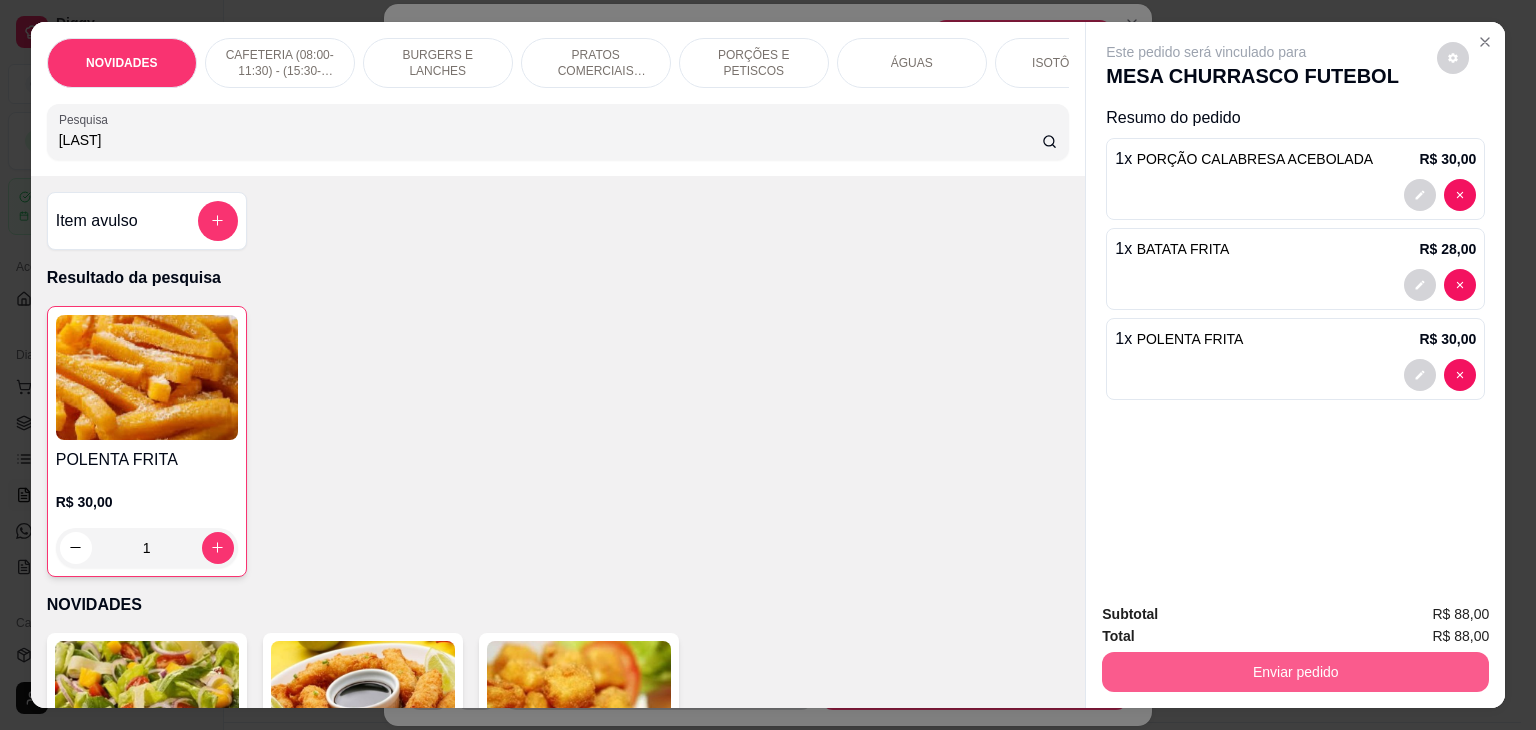 click on "Enviar pedido" at bounding box center [1295, 672] 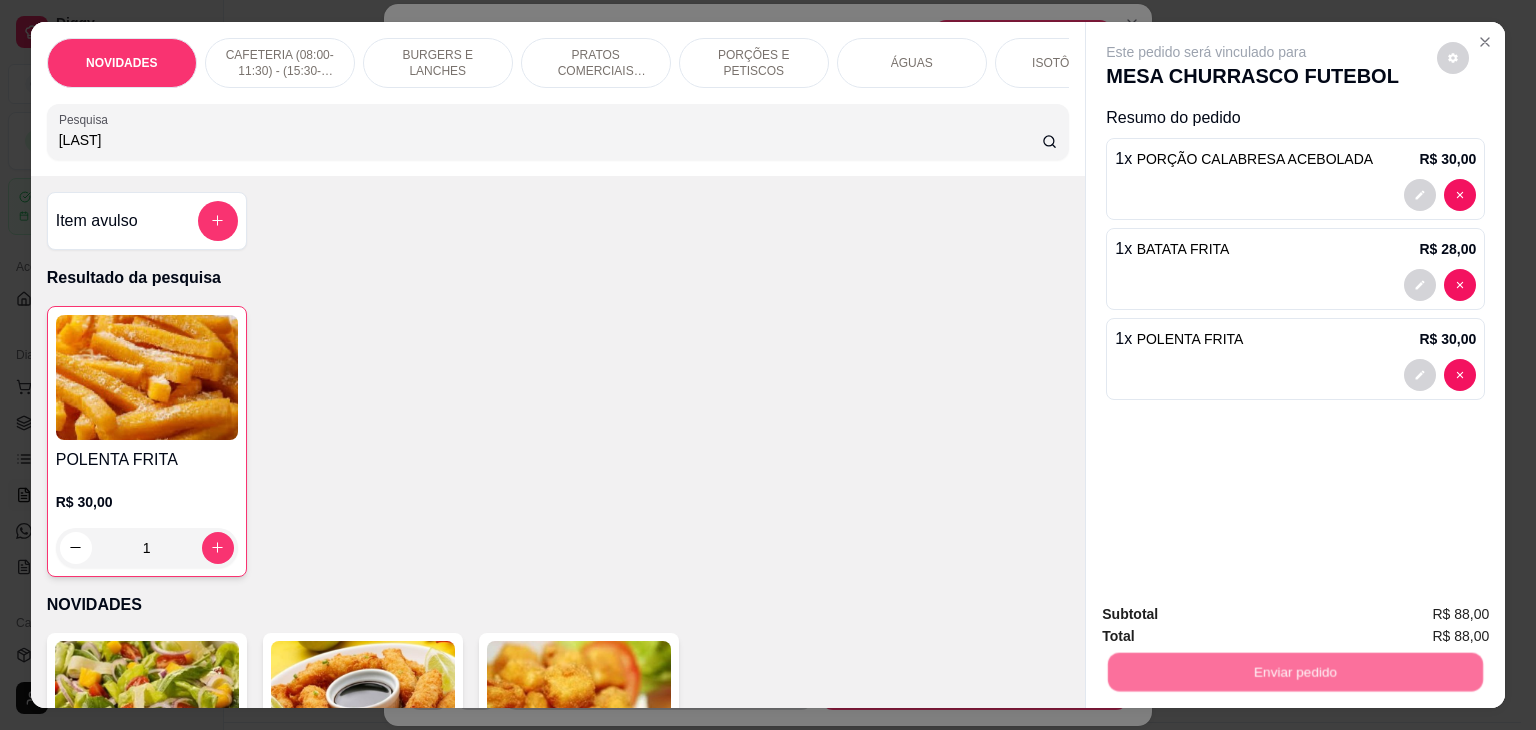 click on "Não registrar e enviar pedido" at bounding box center [1229, 615] 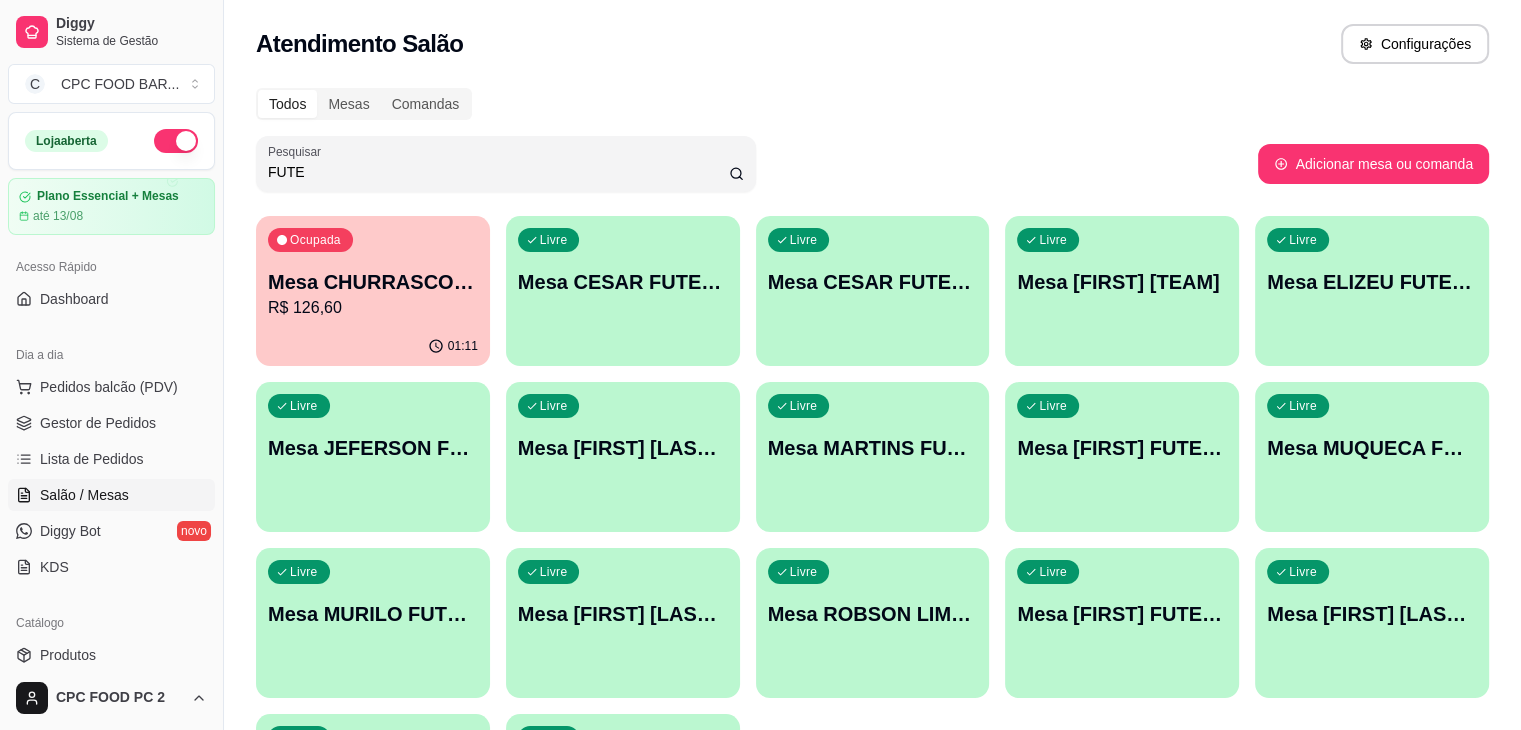 click on "Lista de Pedidos" at bounding box center (92, 459) 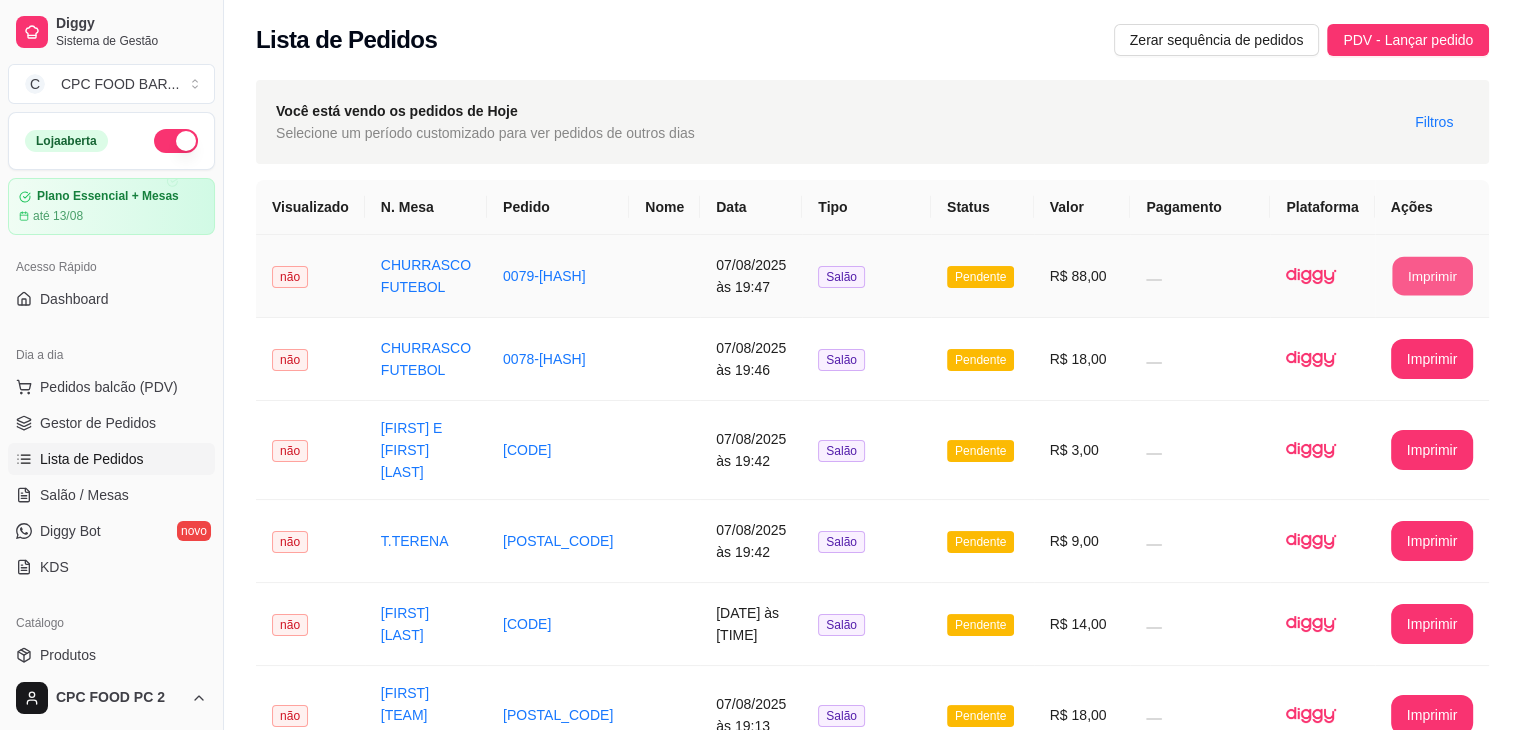 click on "Imprimir" at bounding box center [1432, 276] 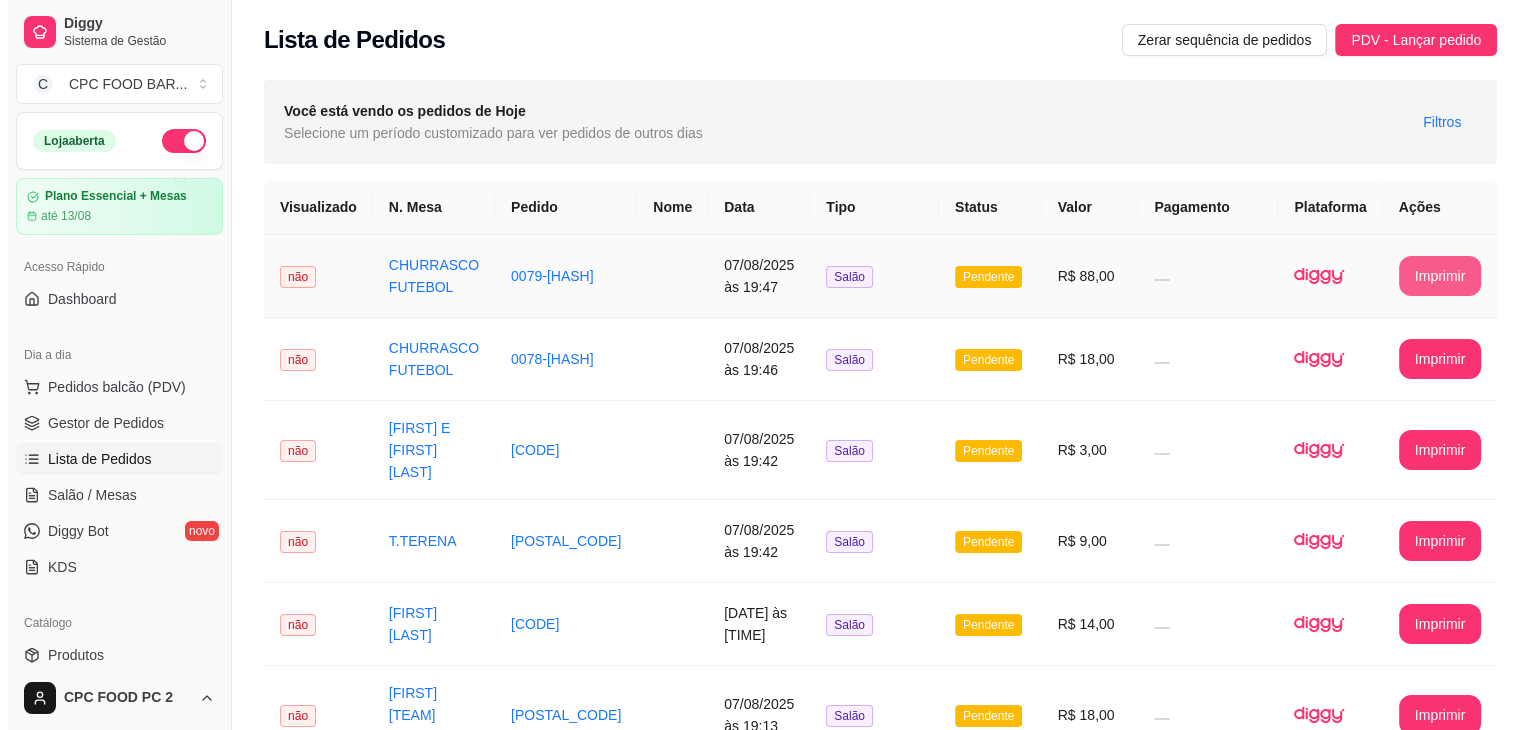 scroll, scrollTop: 0, scrollLeft: 0, axis: both 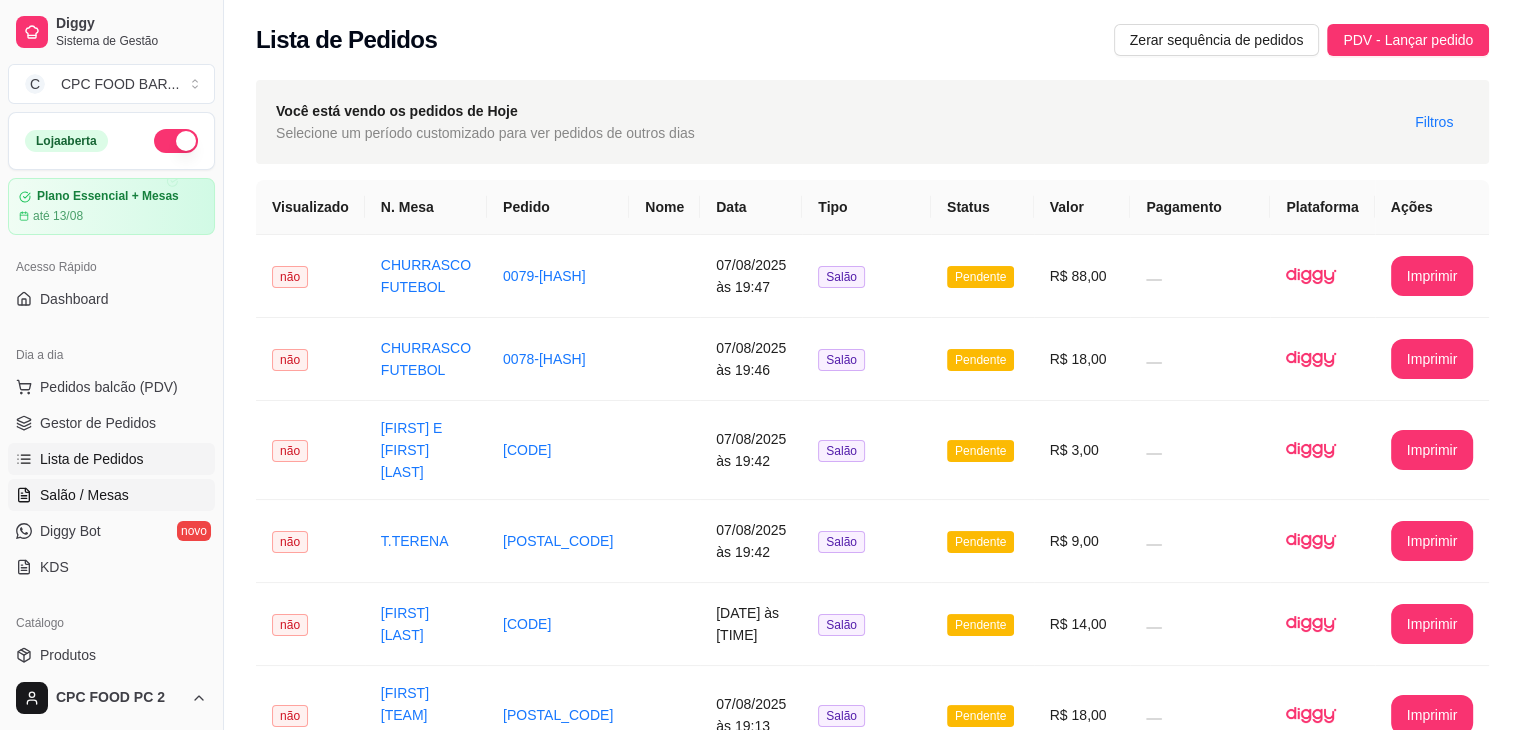 click on "Salão / Mesas" at bounding box center (84, 495) 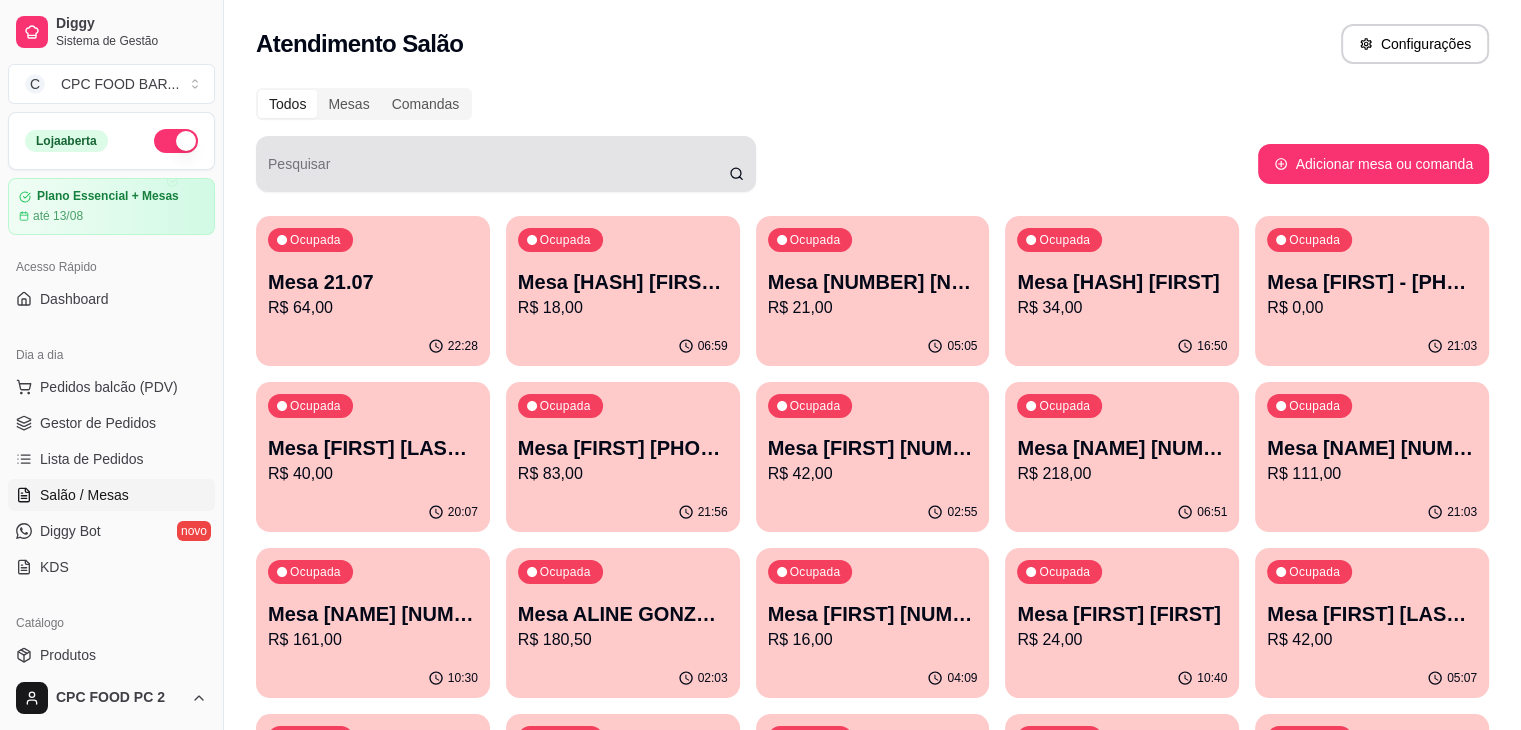 click at bounding box center [506, 164] 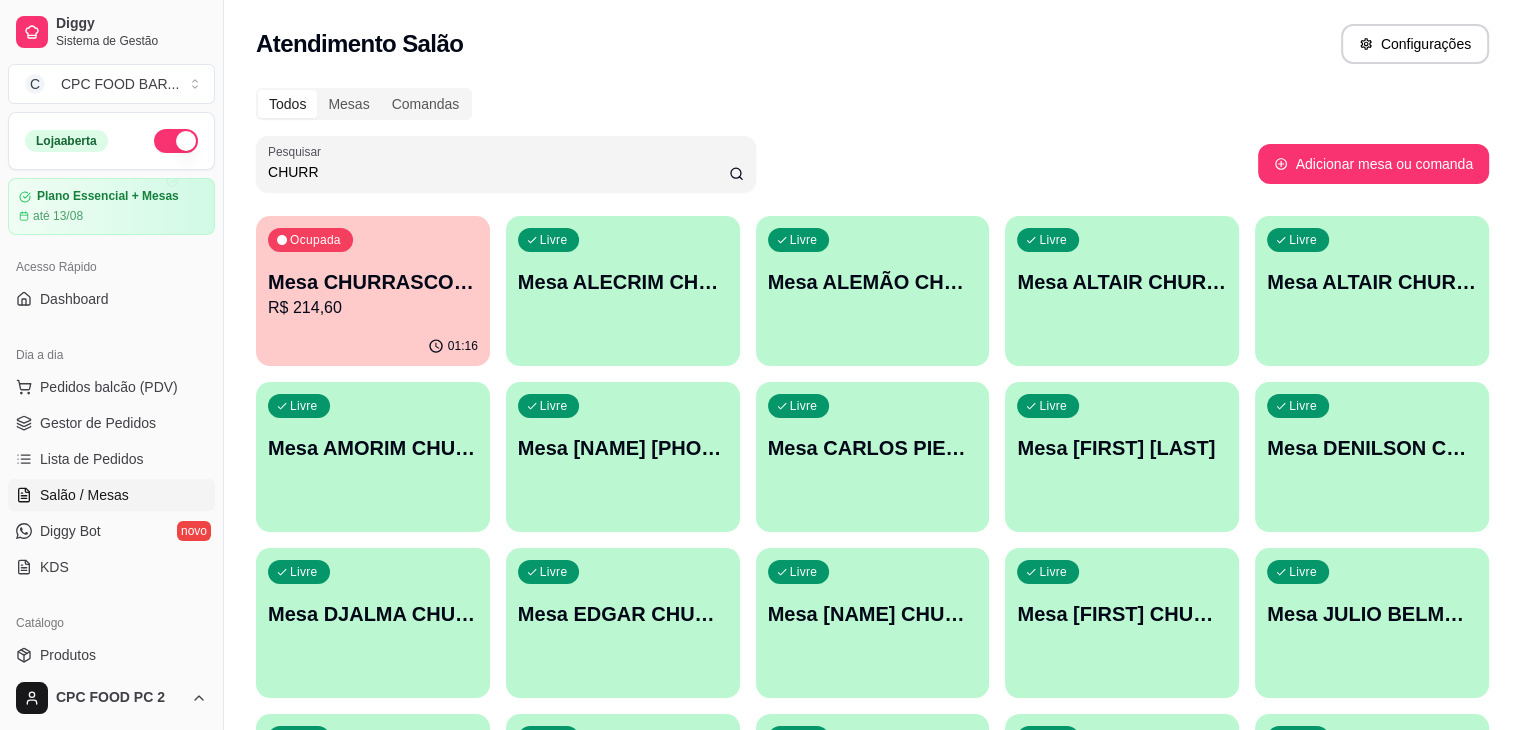 type on "CHURR" 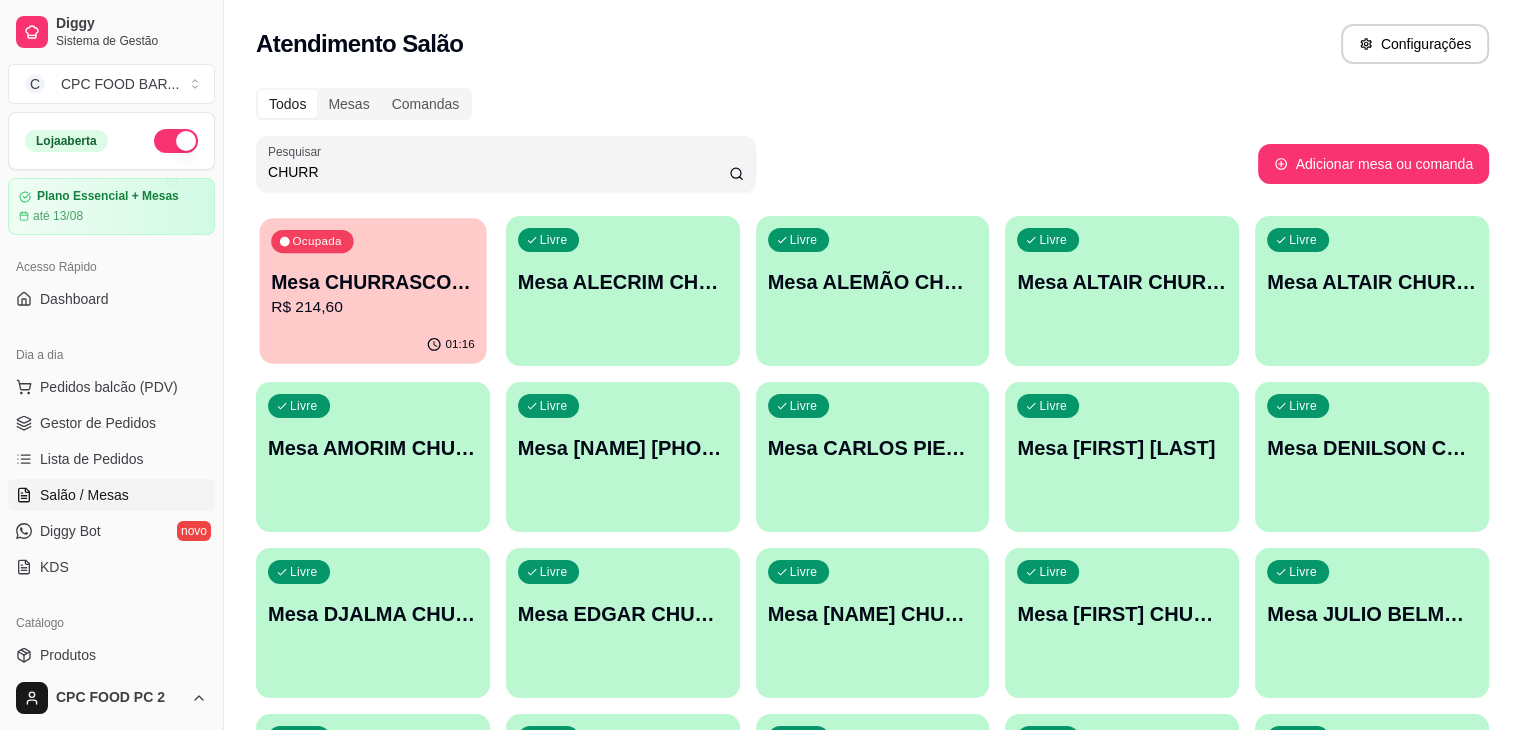 click on "R$ 214,60" at bounding box center (373, 307) 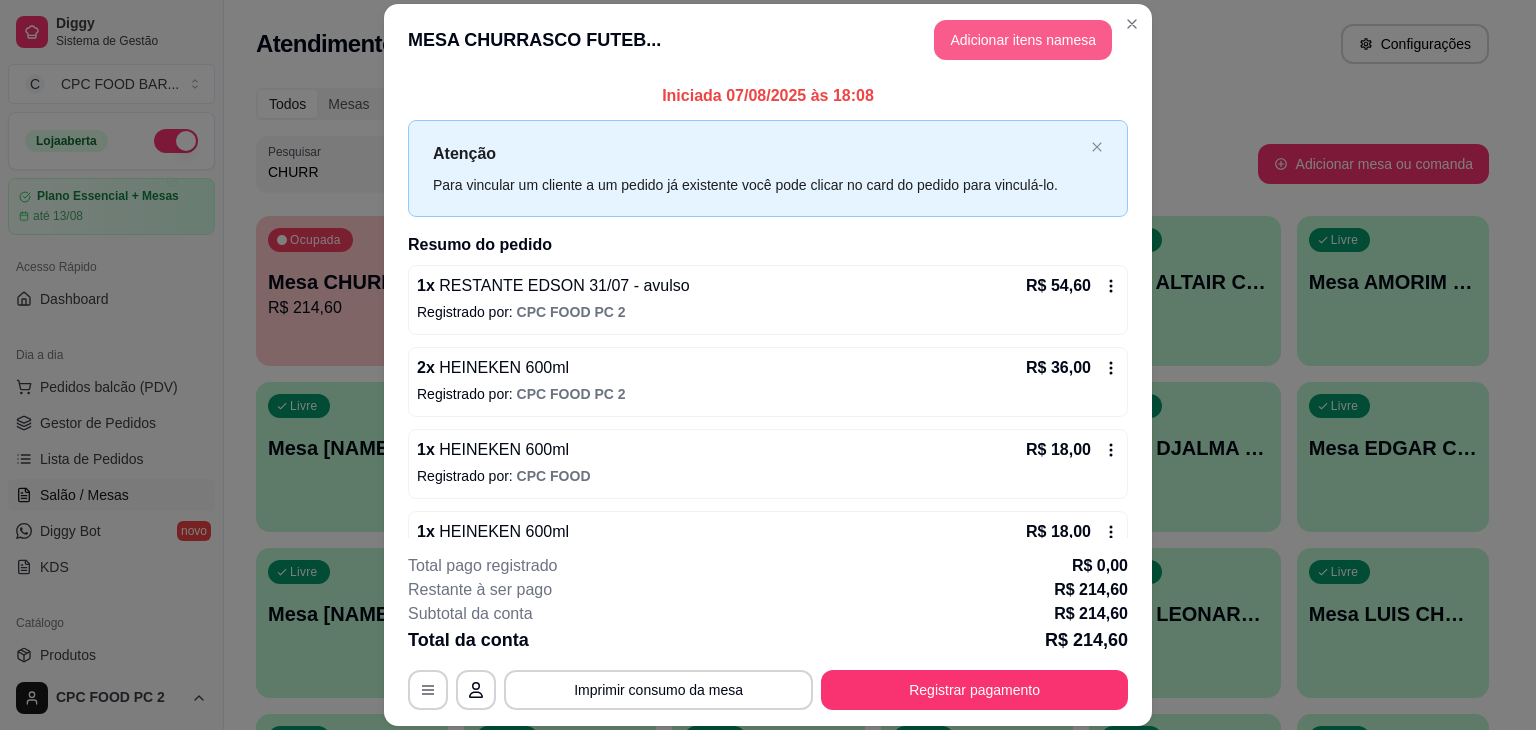 click on "Adicionar itens na  mesa" at bounding box center [1023, 40] 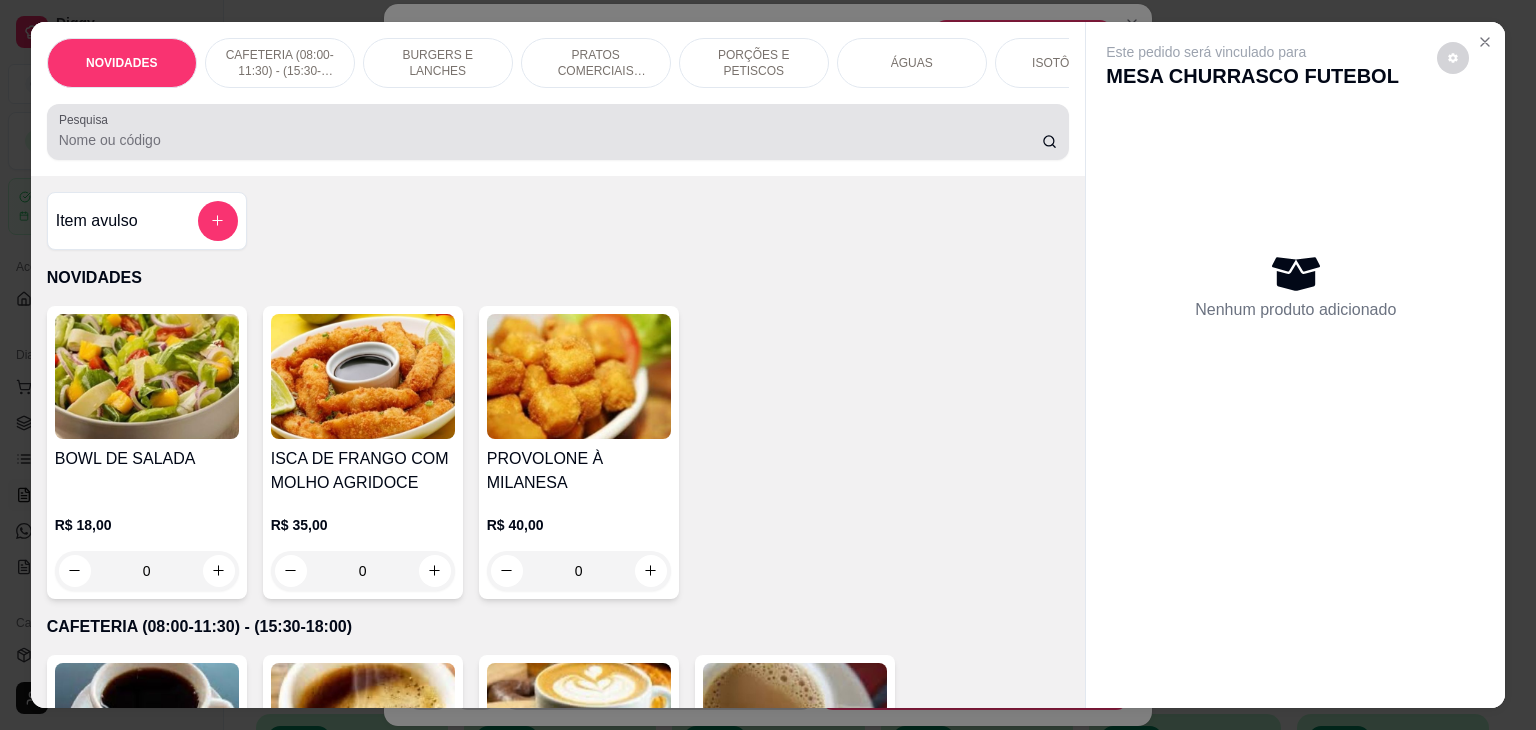click on "Pesquisa" at bounding box center (558, 132) 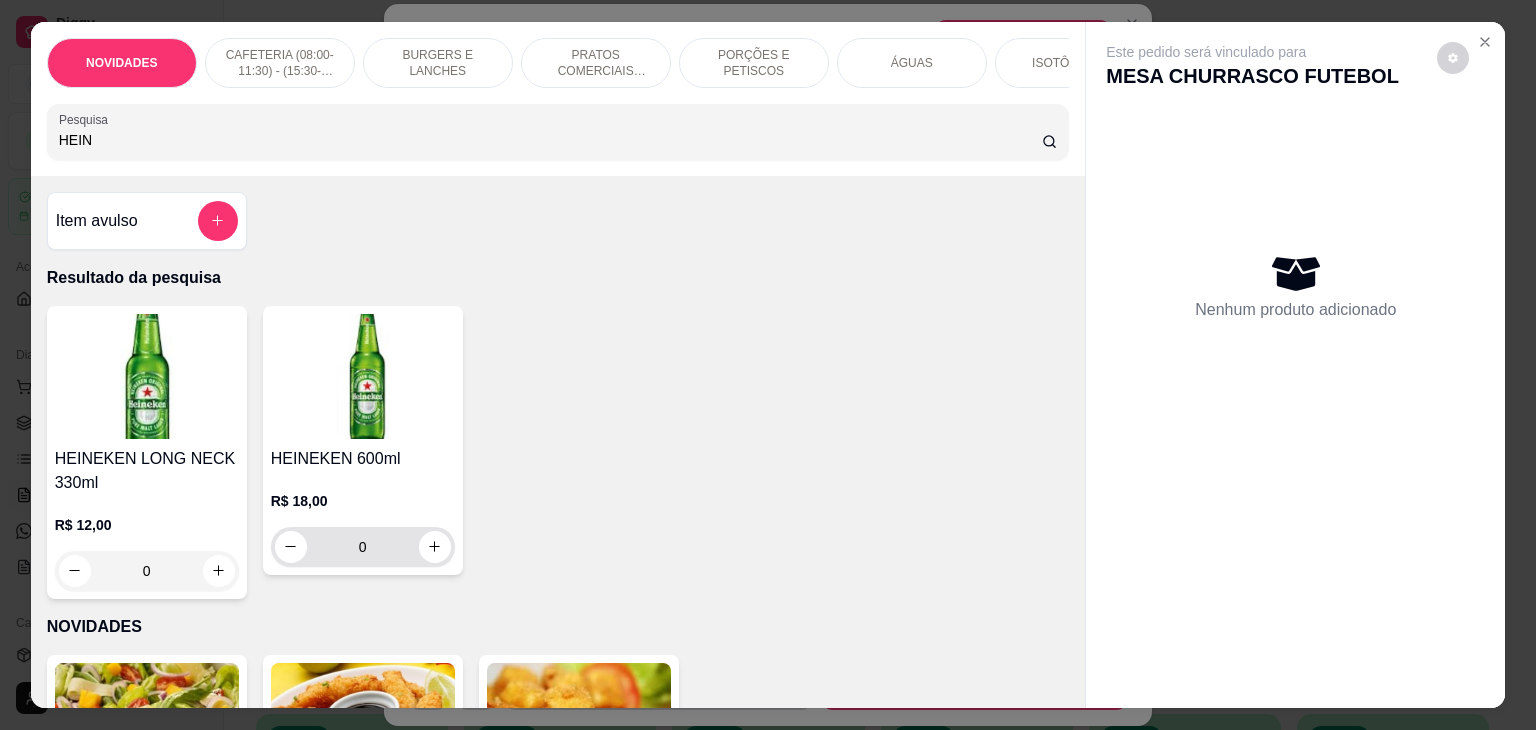 type on "HEIN" 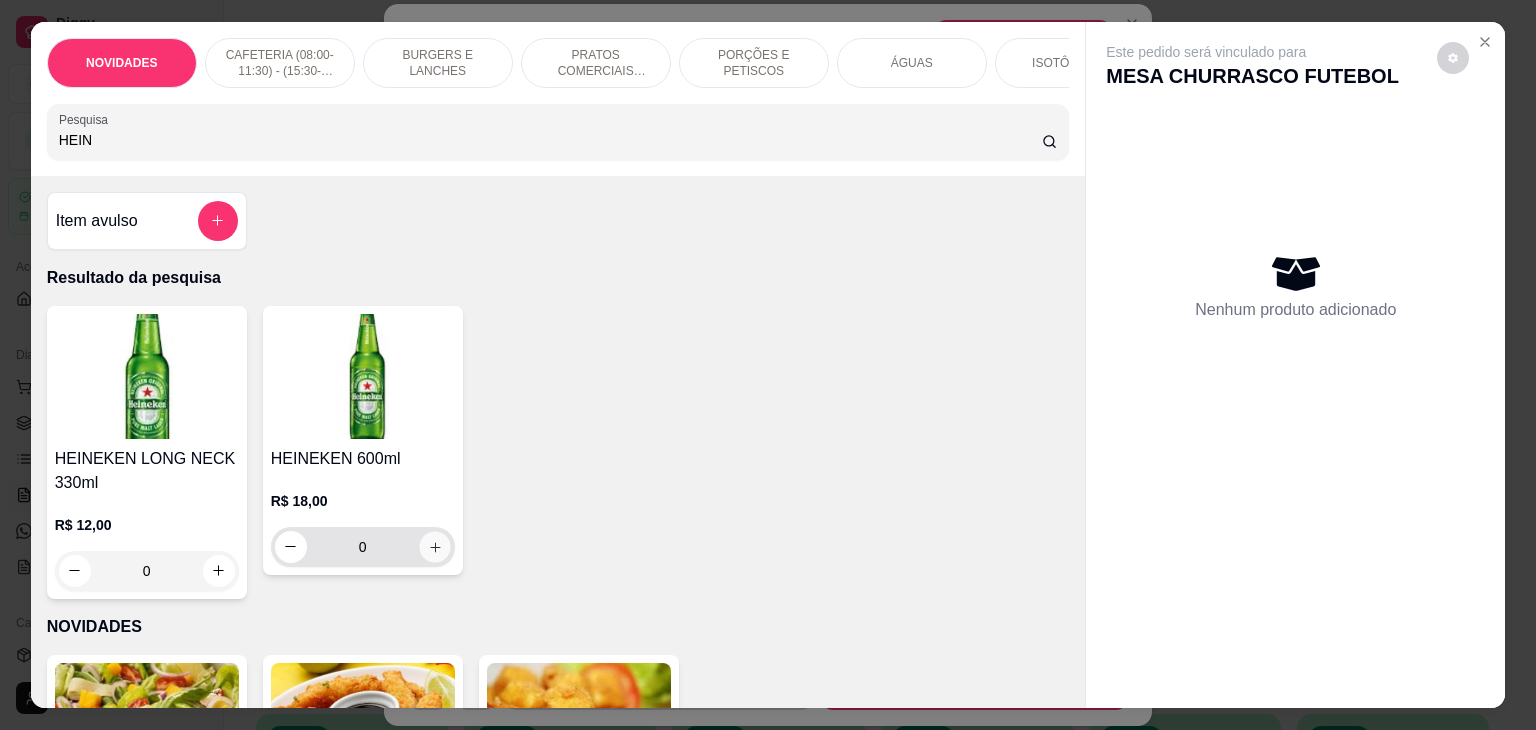 click 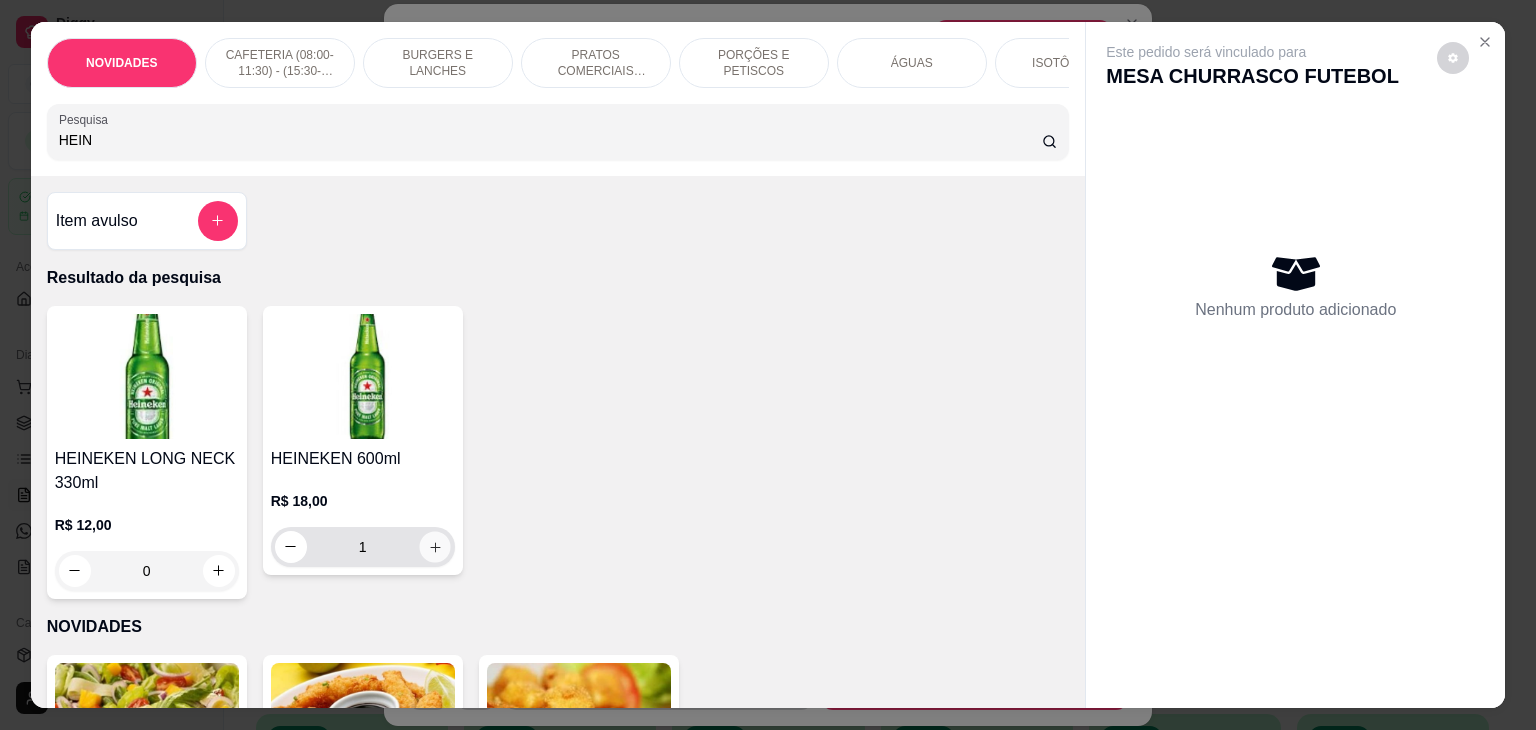 click 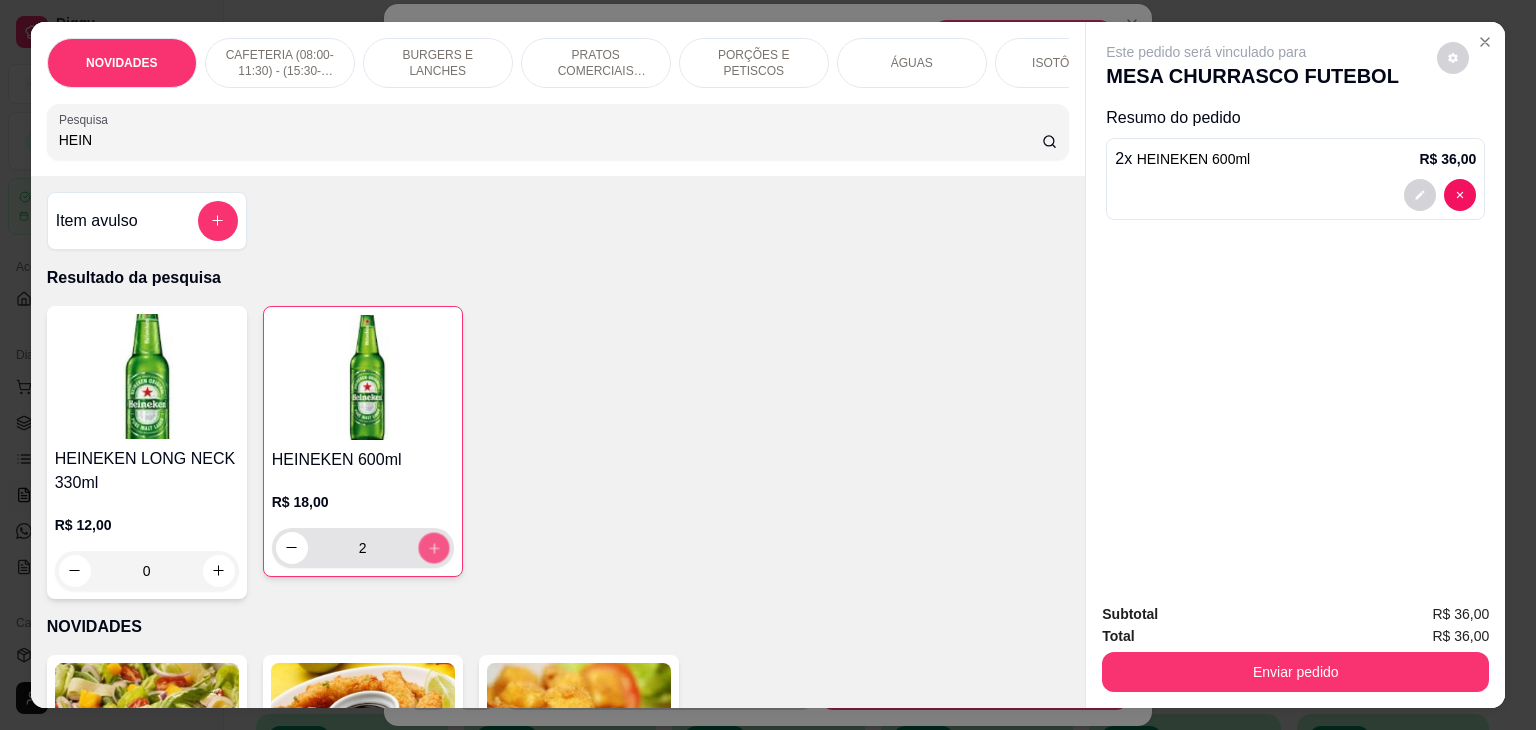 click 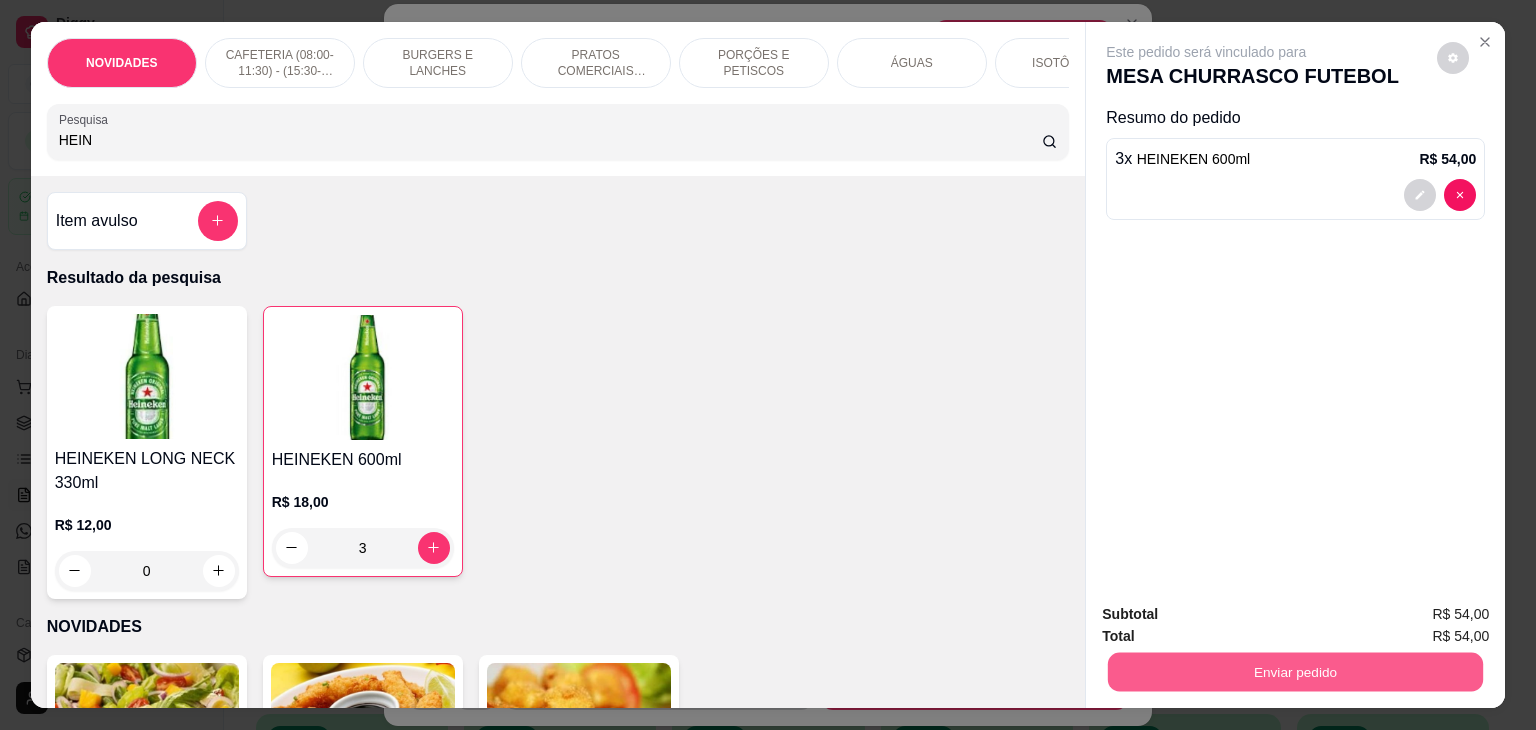 click on "Enviar pedido" at bounding box center (1295, 672) 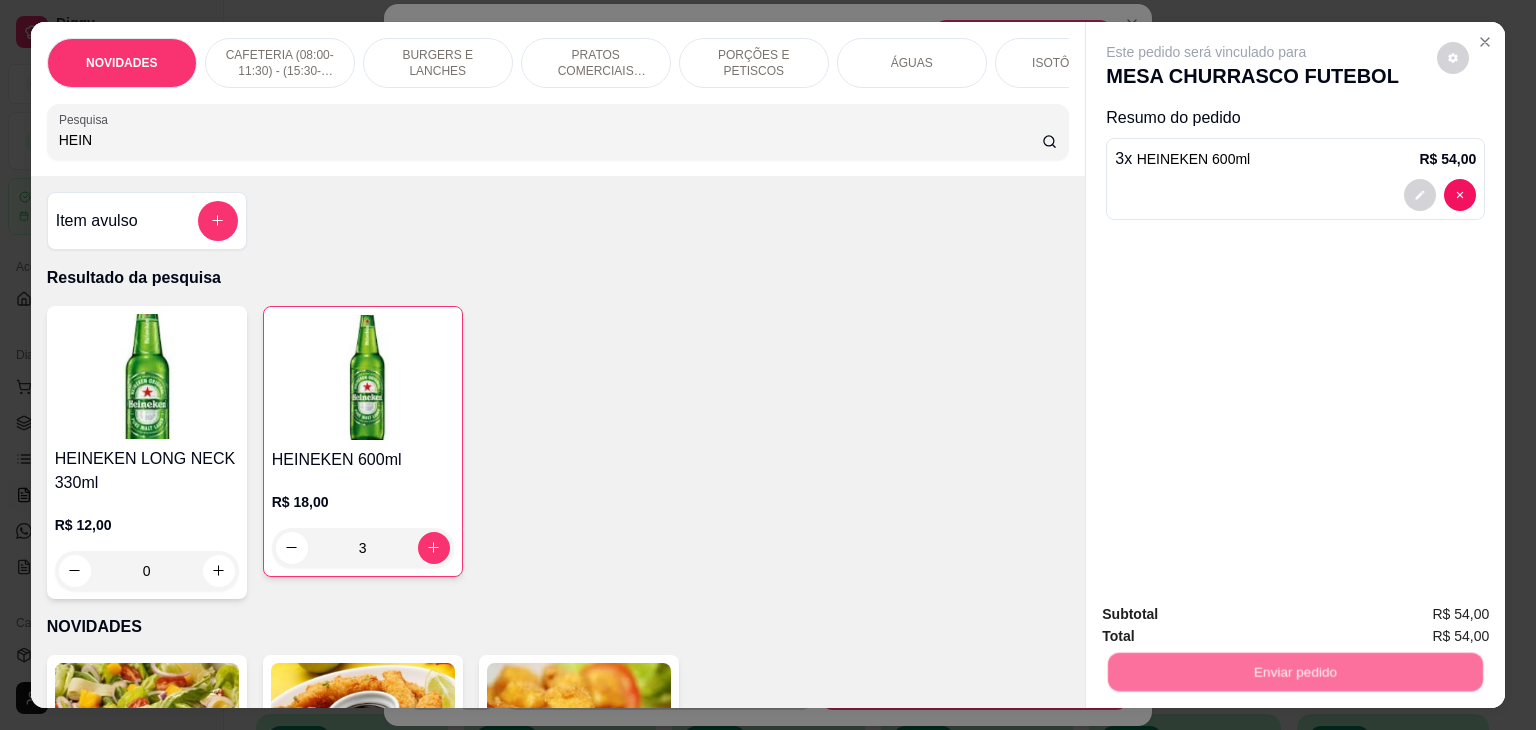 click on "Não registrar e enviar pedido" at bounding box center [1229, 614] 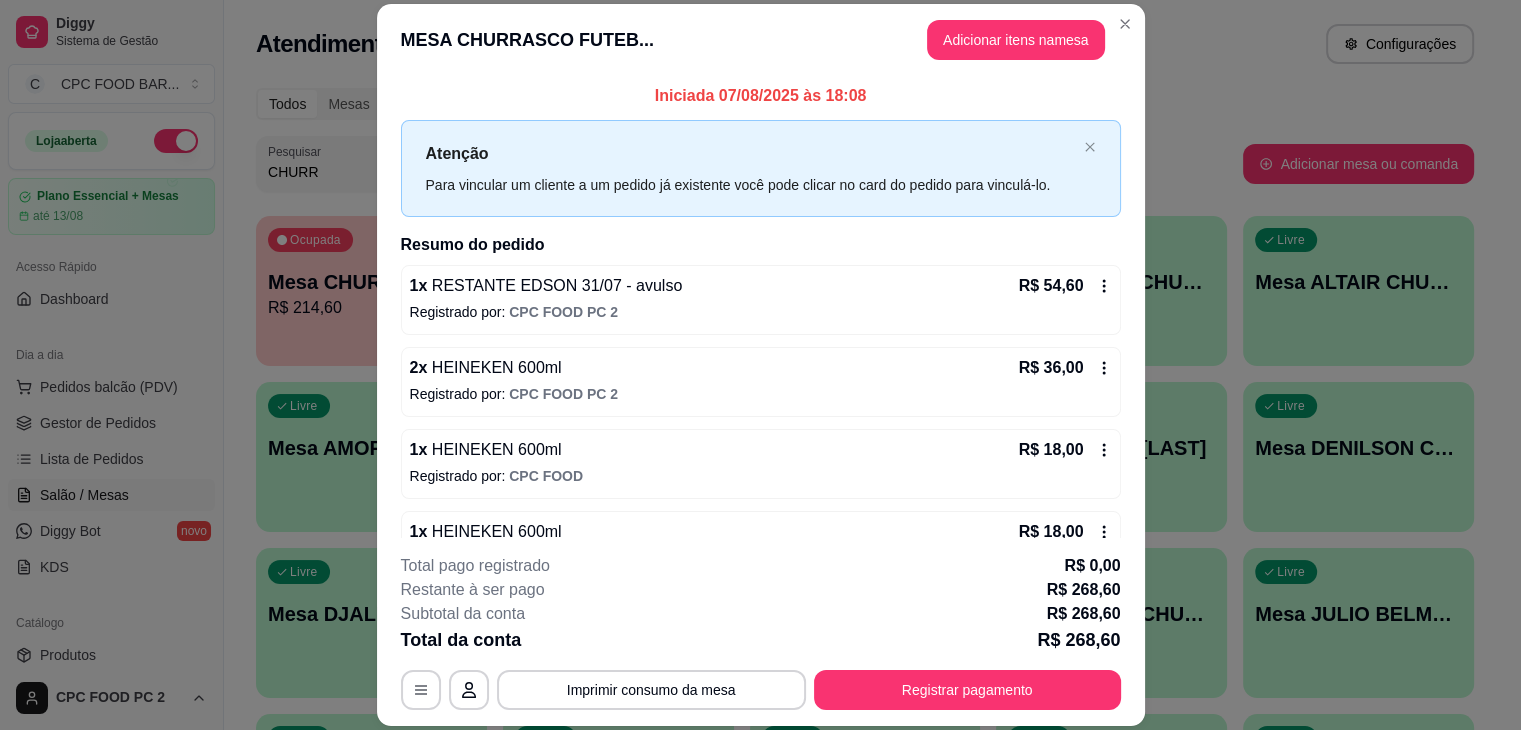 type 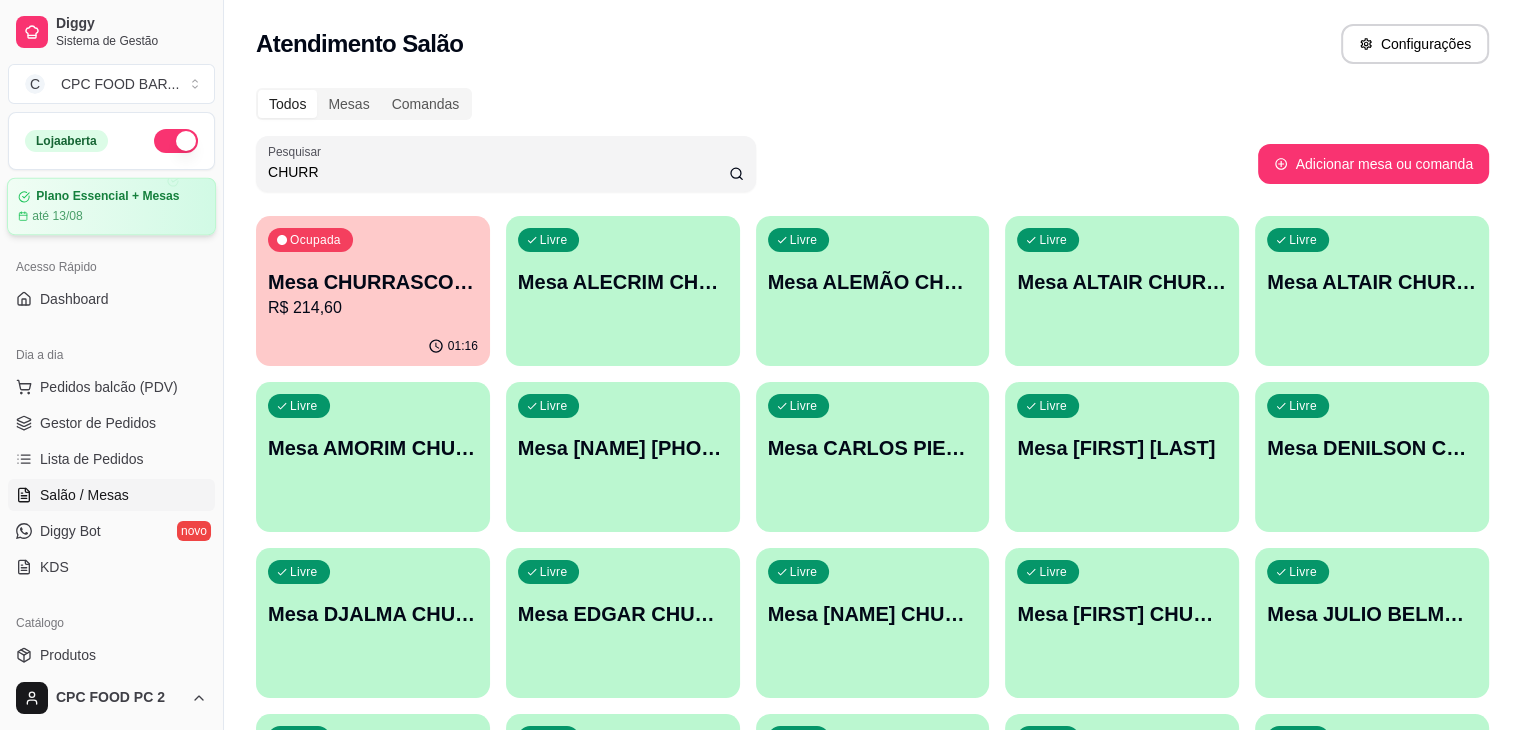 drag, startPoint x: 313, startPoint y: 174, endPoint x: 172, endPoint y: 182, distance: 141.22676 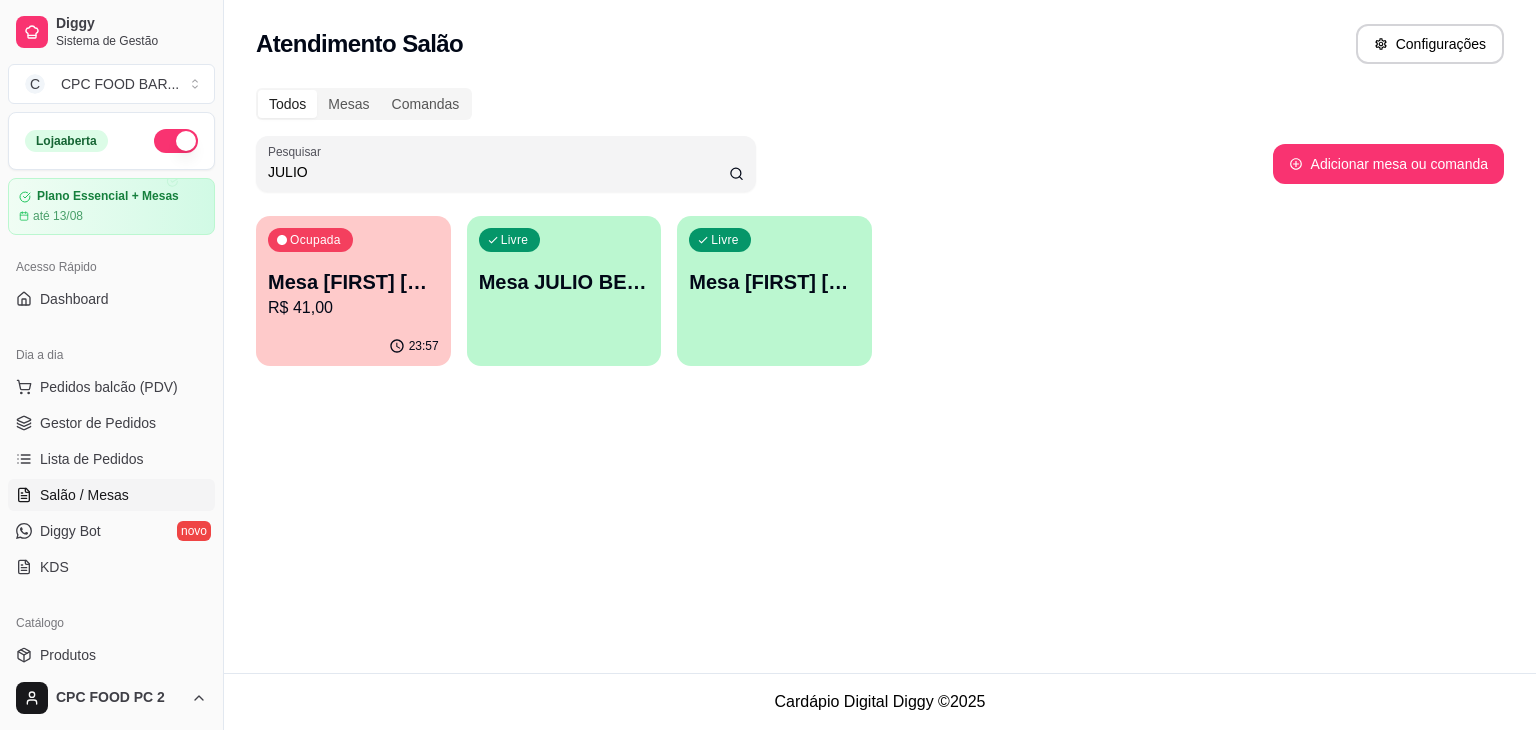 type on "JULIO" 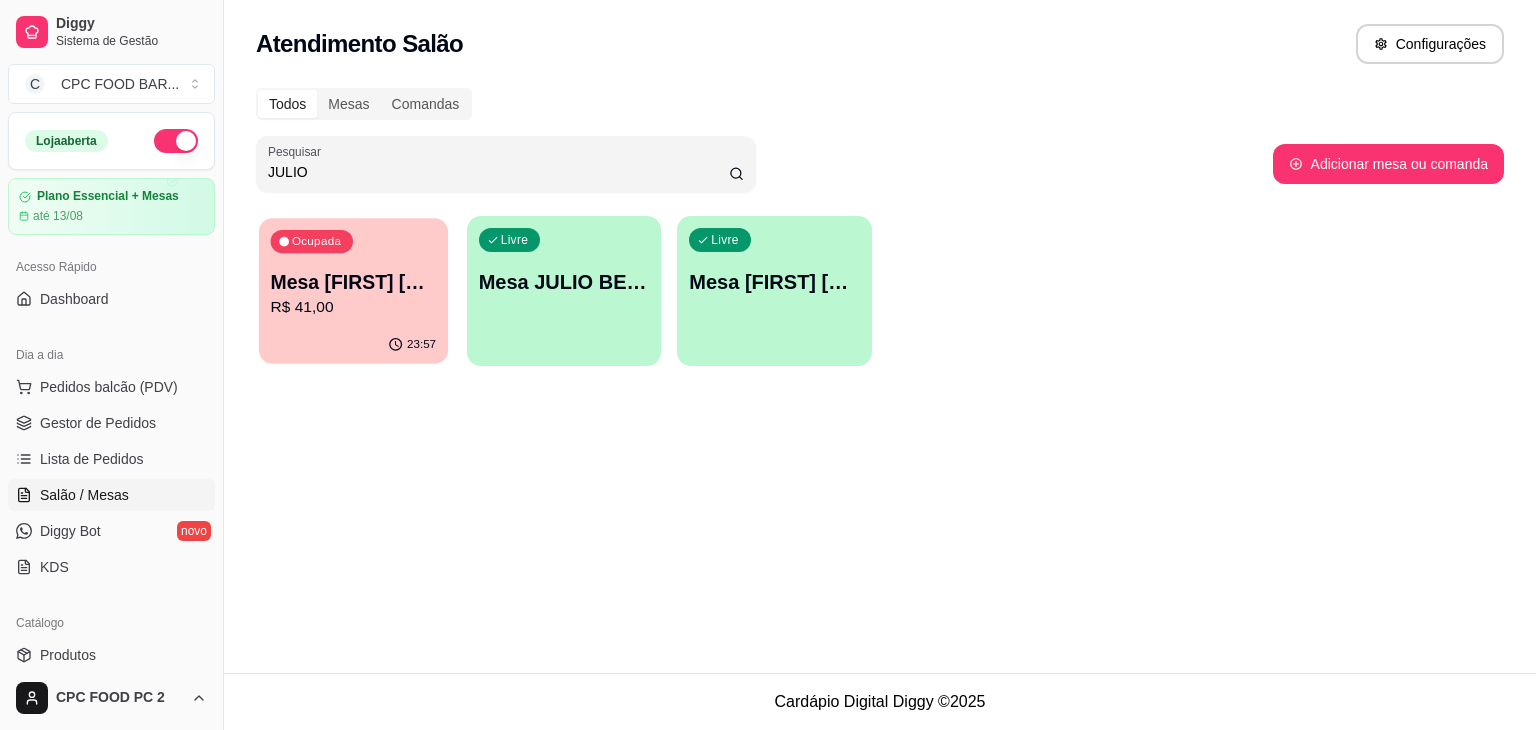 click on "Mesa [FIRST] [NUMBER]" at bounding box center (354, 282) 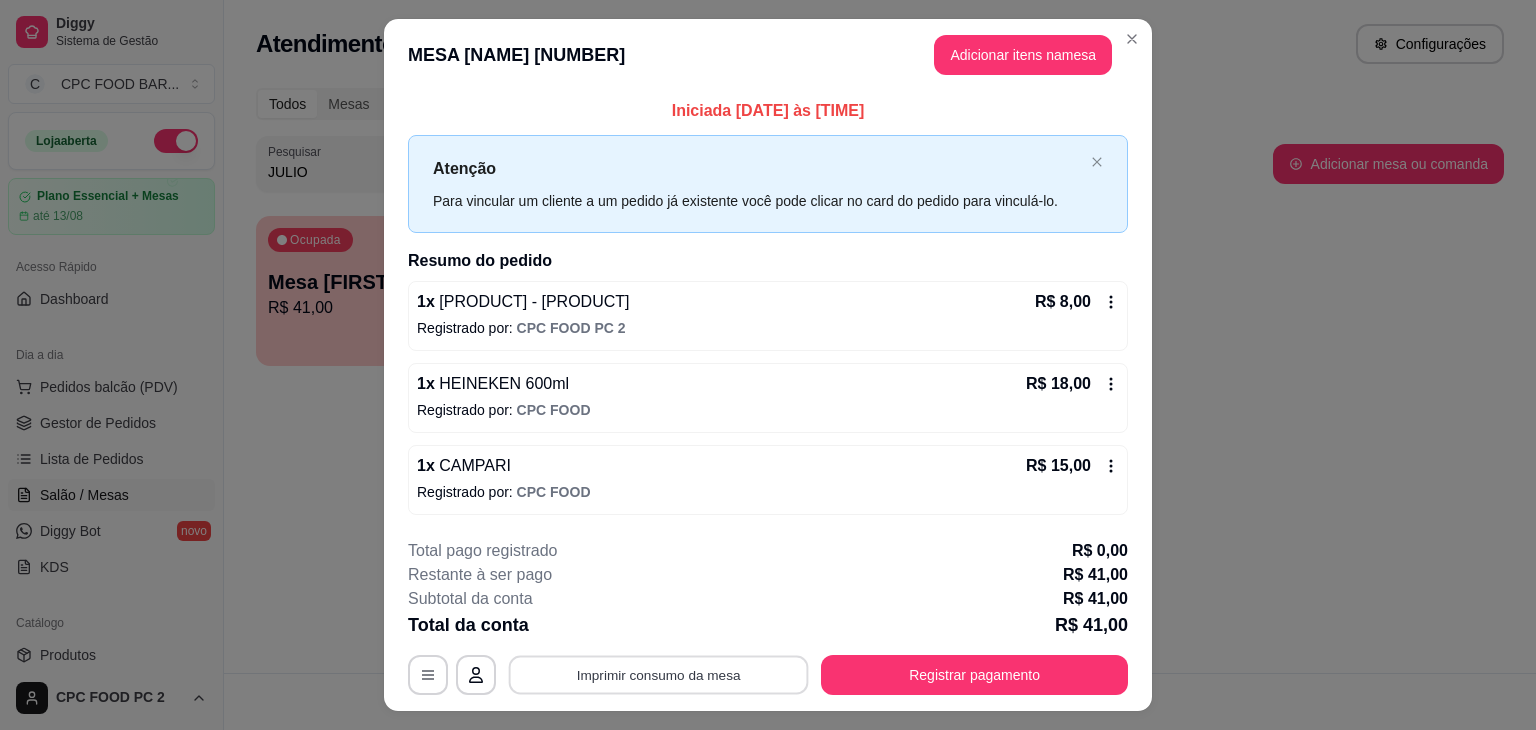 click on "Imprimir consumo da mesa" at bounding box center (659, 674) 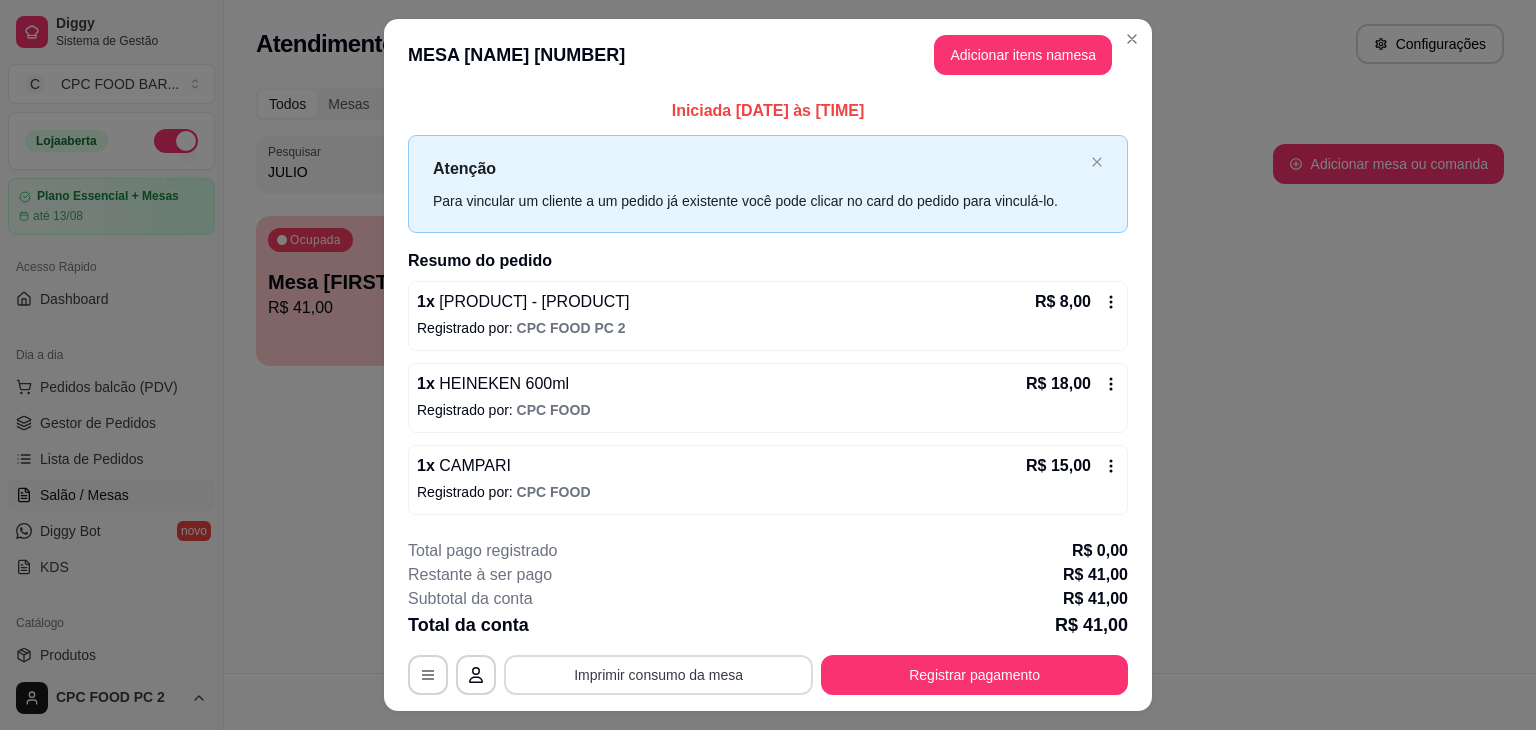 scroll, scrollTop: 0, scrollLeft: 0, axis: both 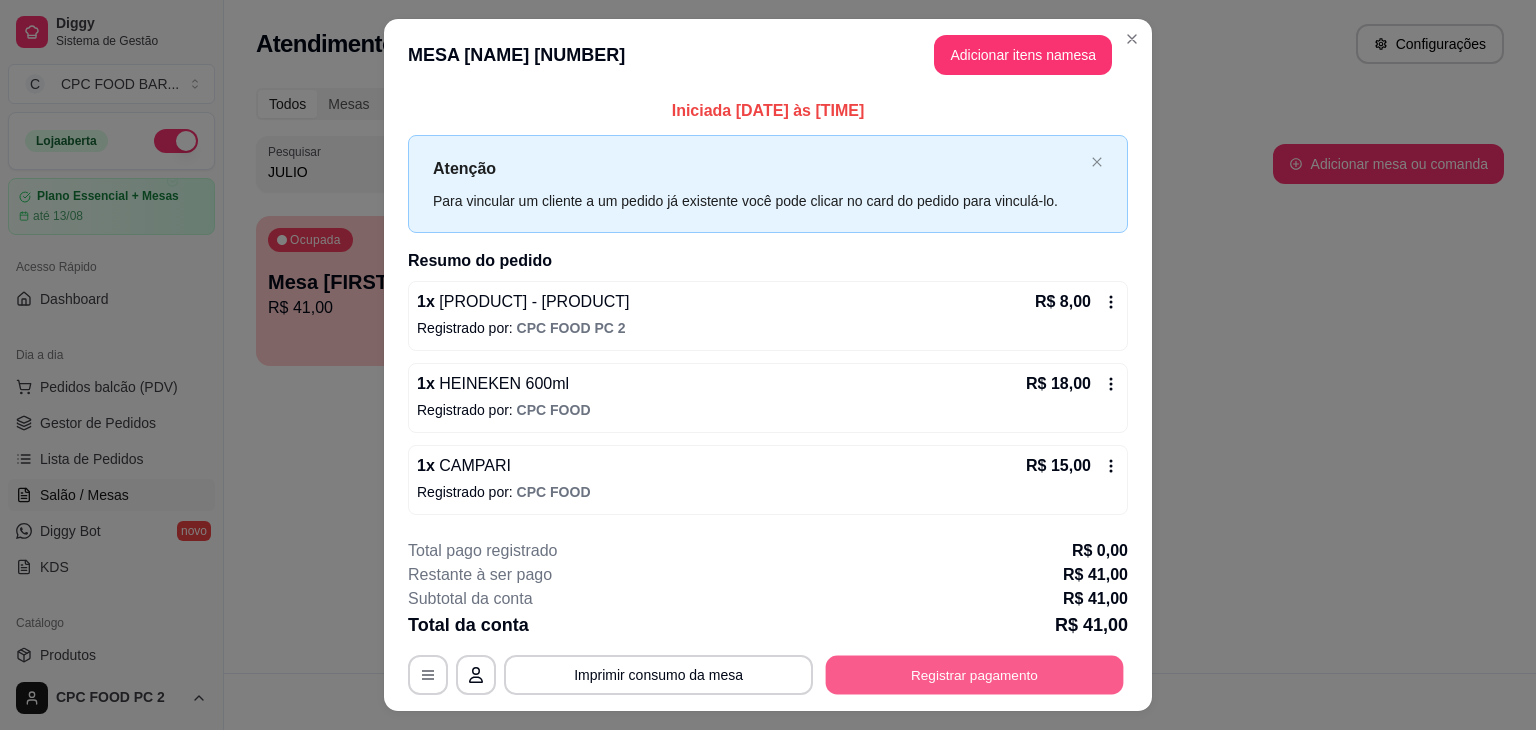 click on "Registrar pagamento" at bounding box center (975, 674) 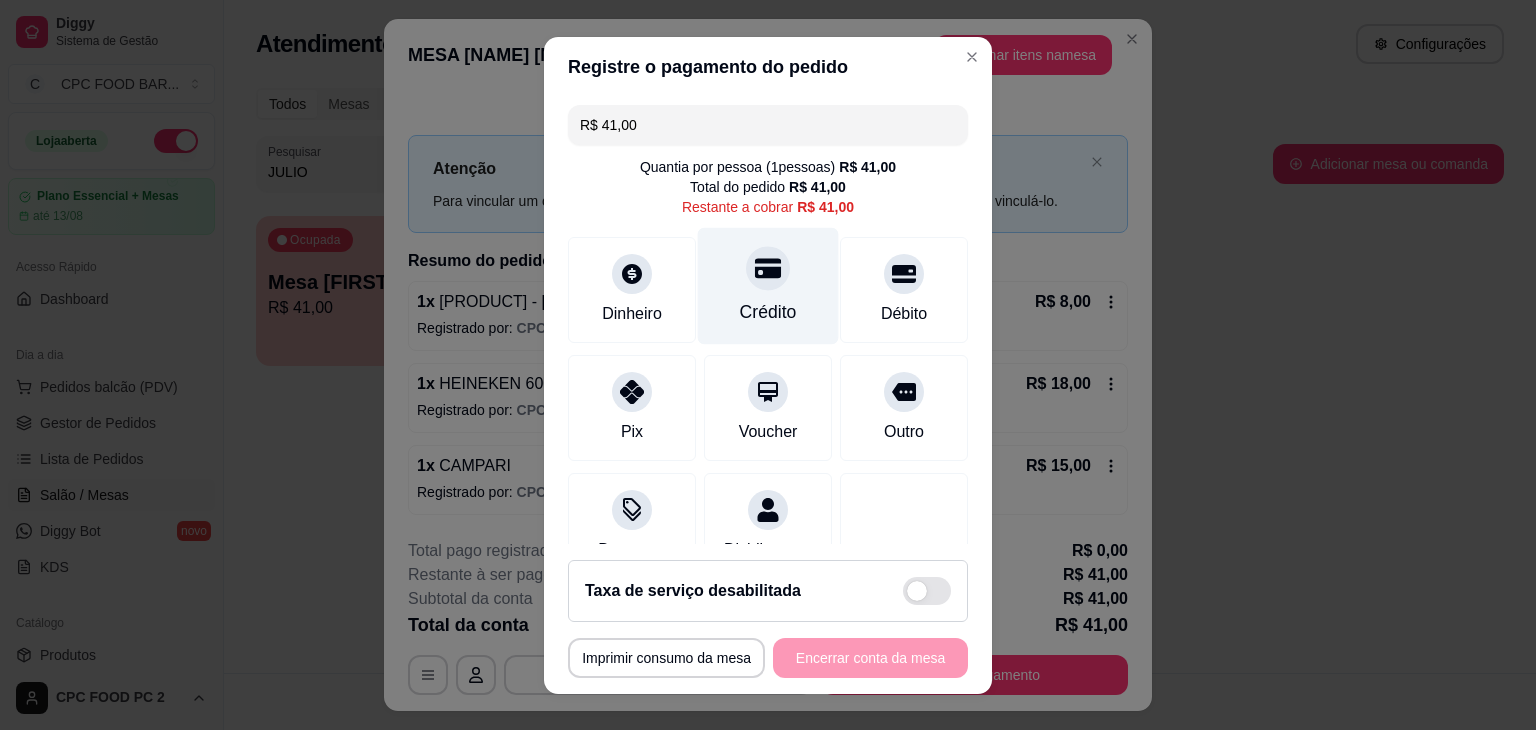 click at bounding box center [768, 268] 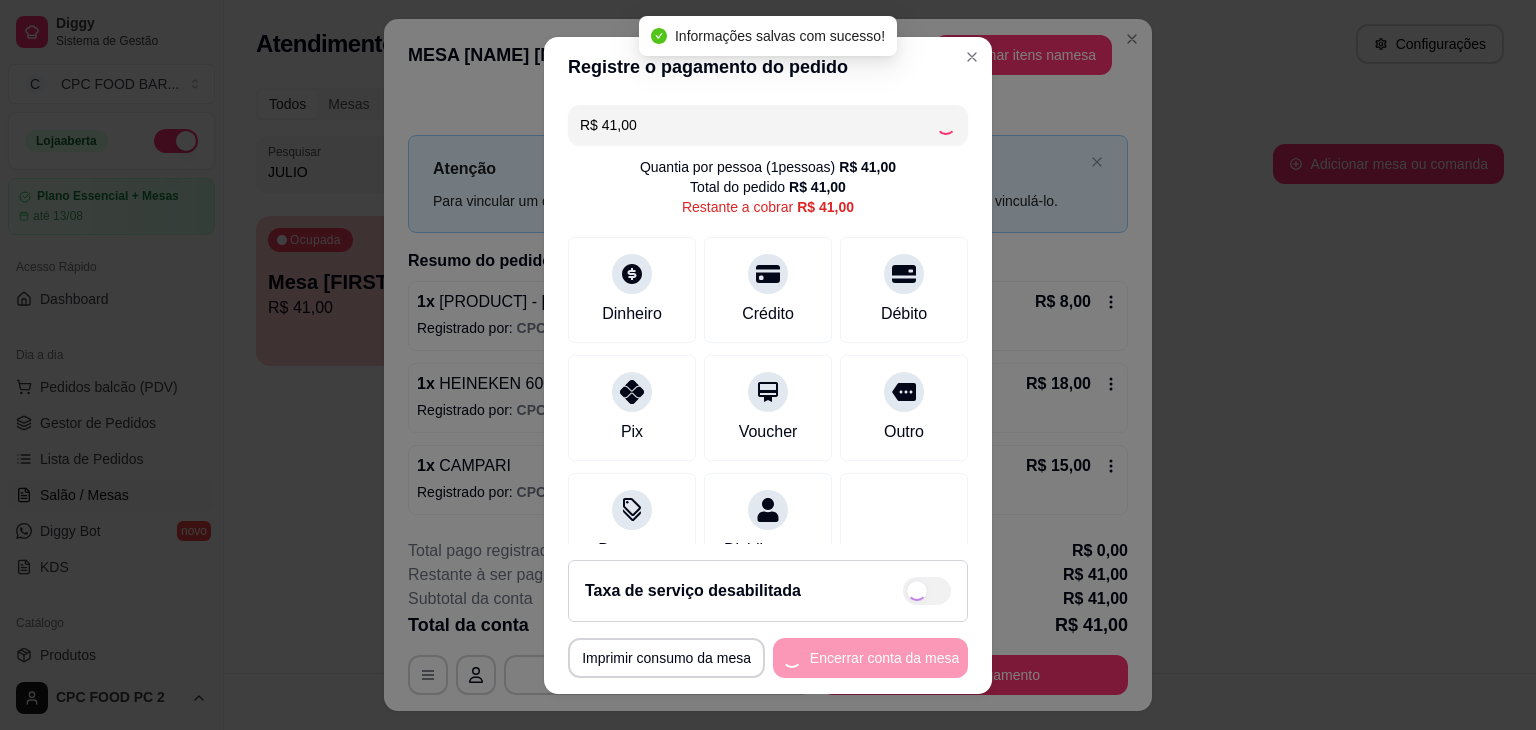 type on "R$ 0,00" 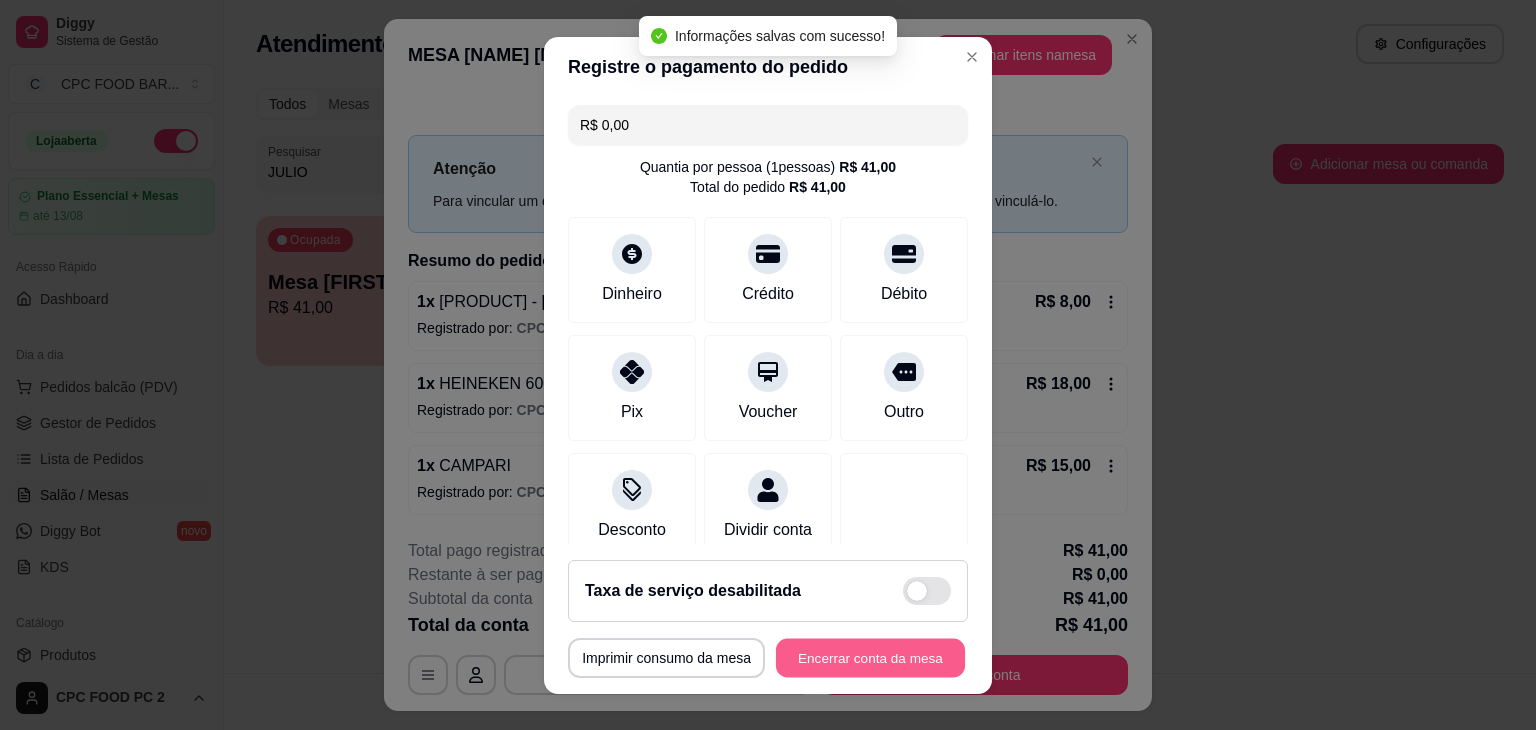 click on "Encerrar conta da mesa" at bounding box center (870, 657) 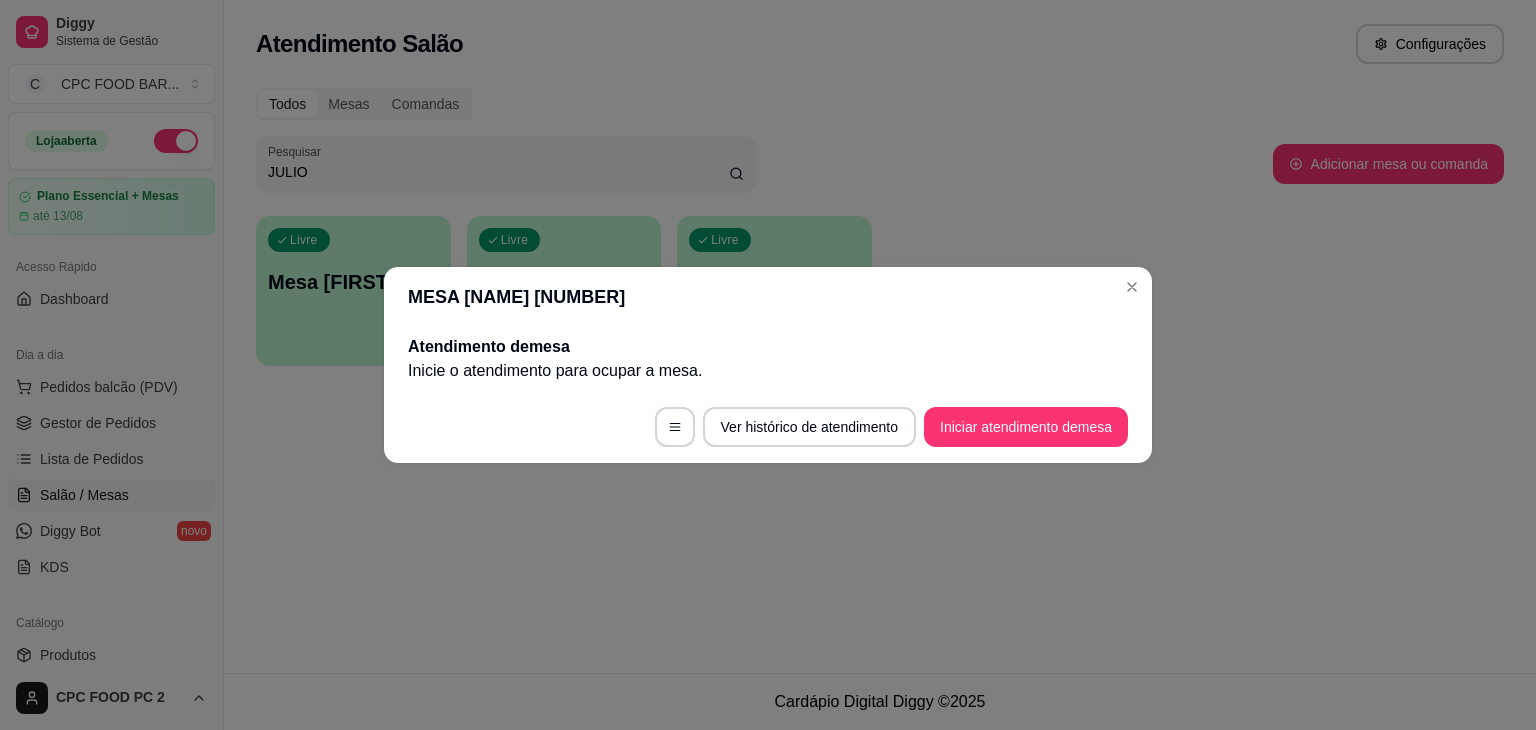 type 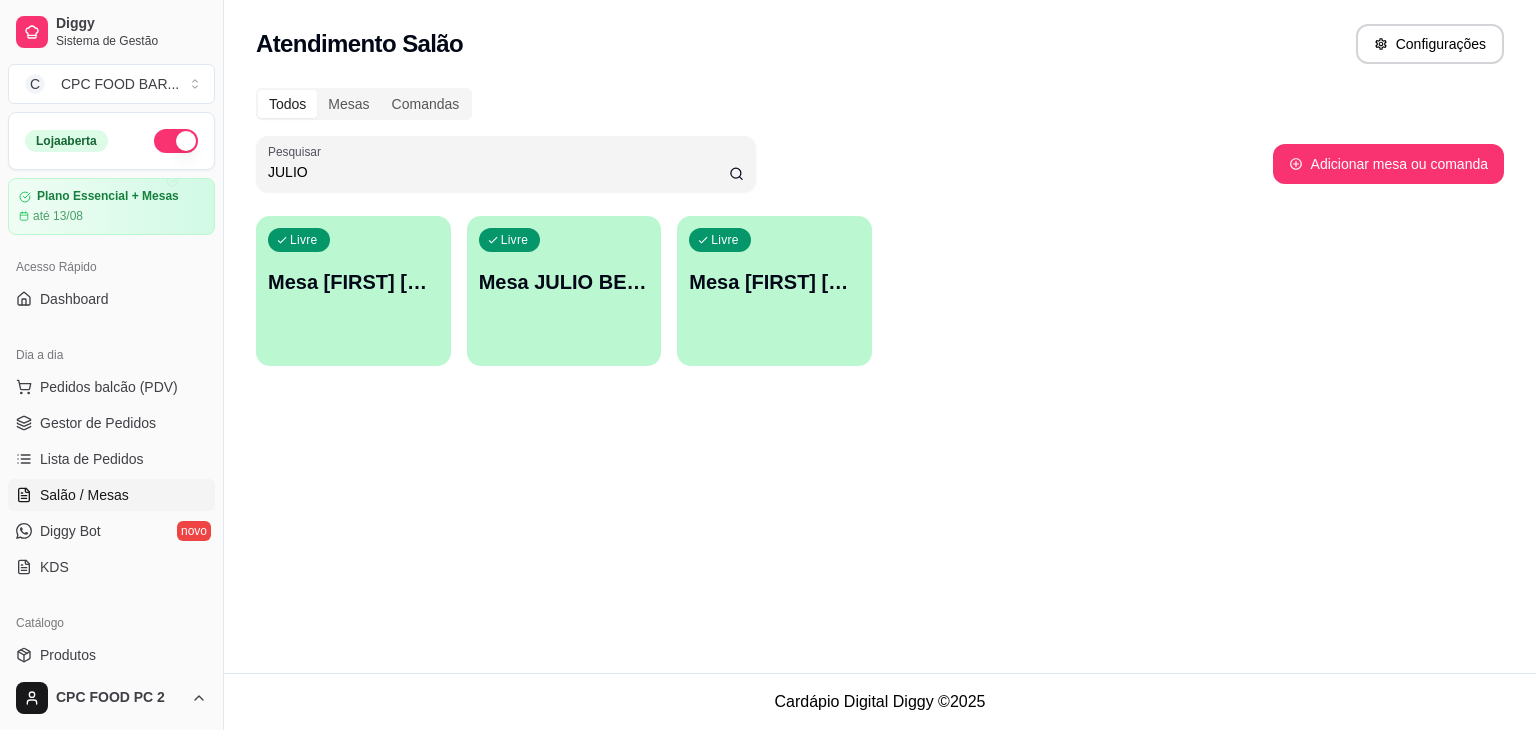 drag, startPoint x: 335, startPoint y: 162, endPoint x: 73, endPoint y: 164, distance: 262.00763 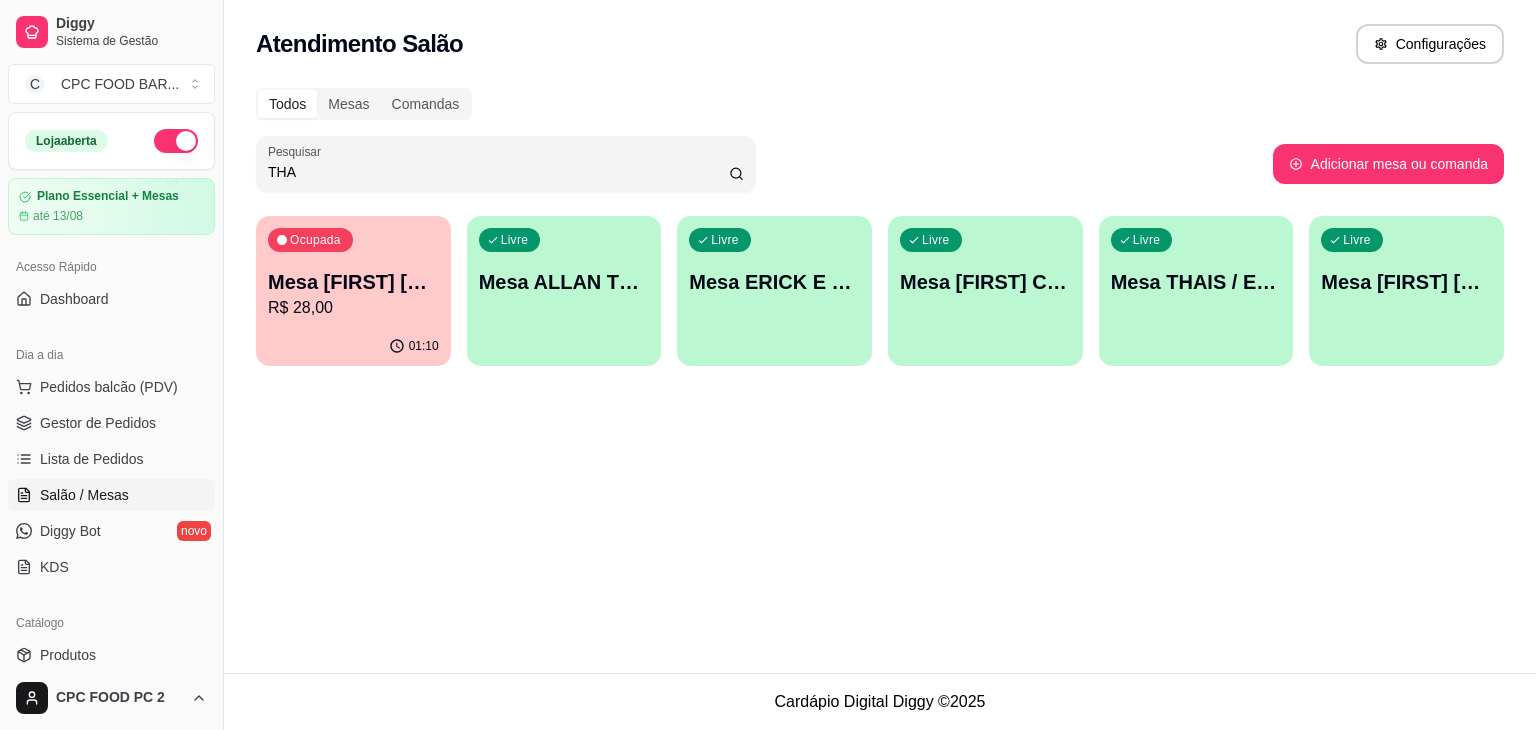 click on "01:10" at bounding box center (353, 346) 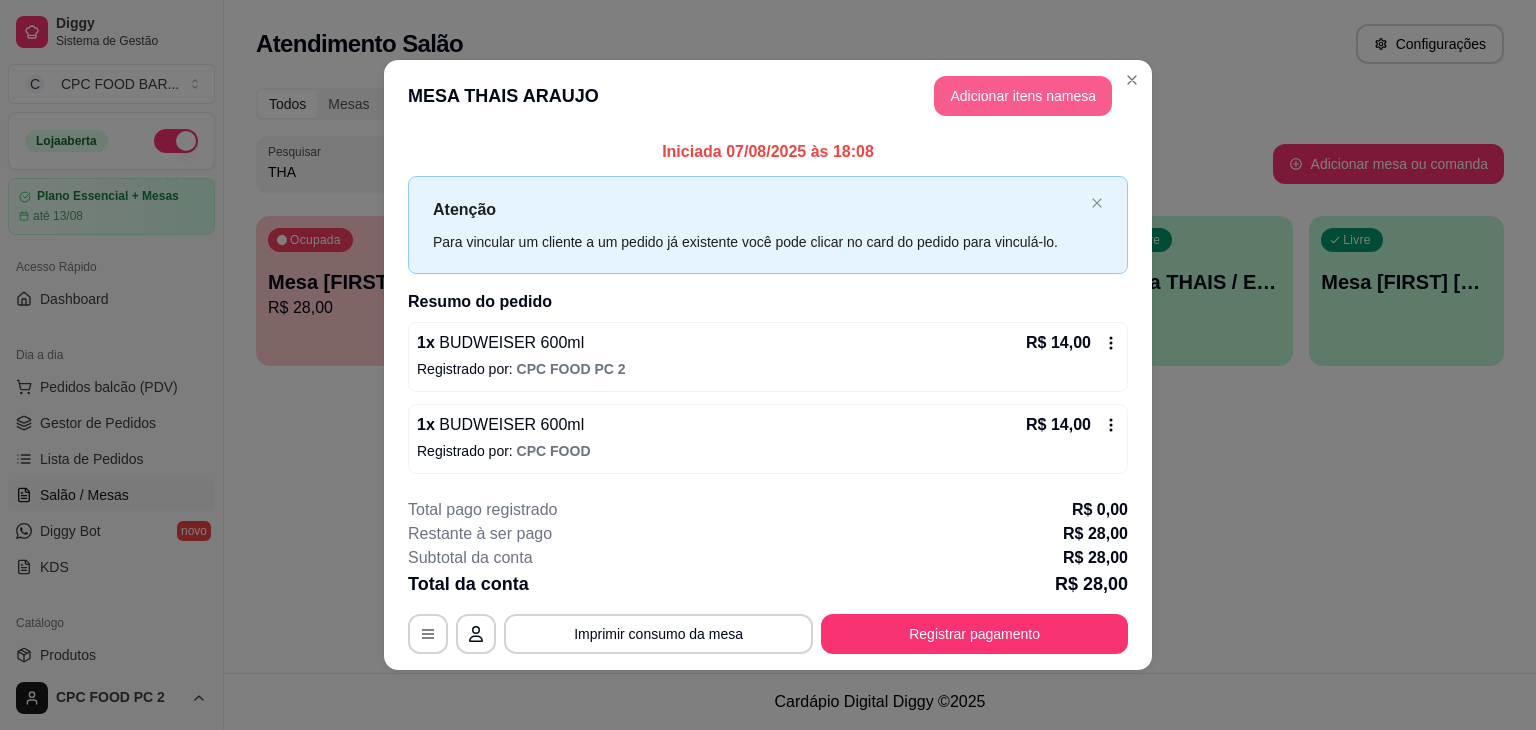 click on "Adicionar itens na  mesa" at bounding box center (1023, 96) 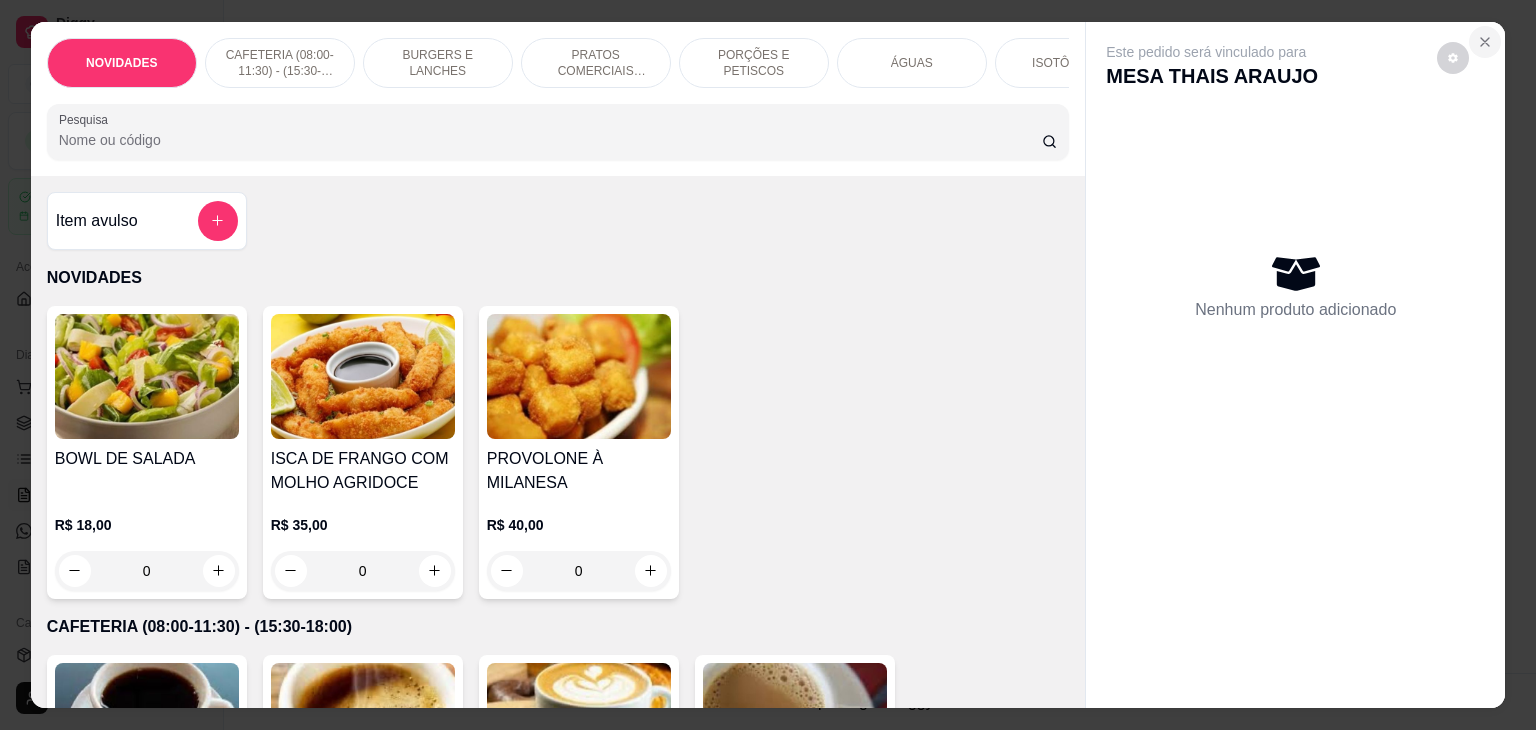 click 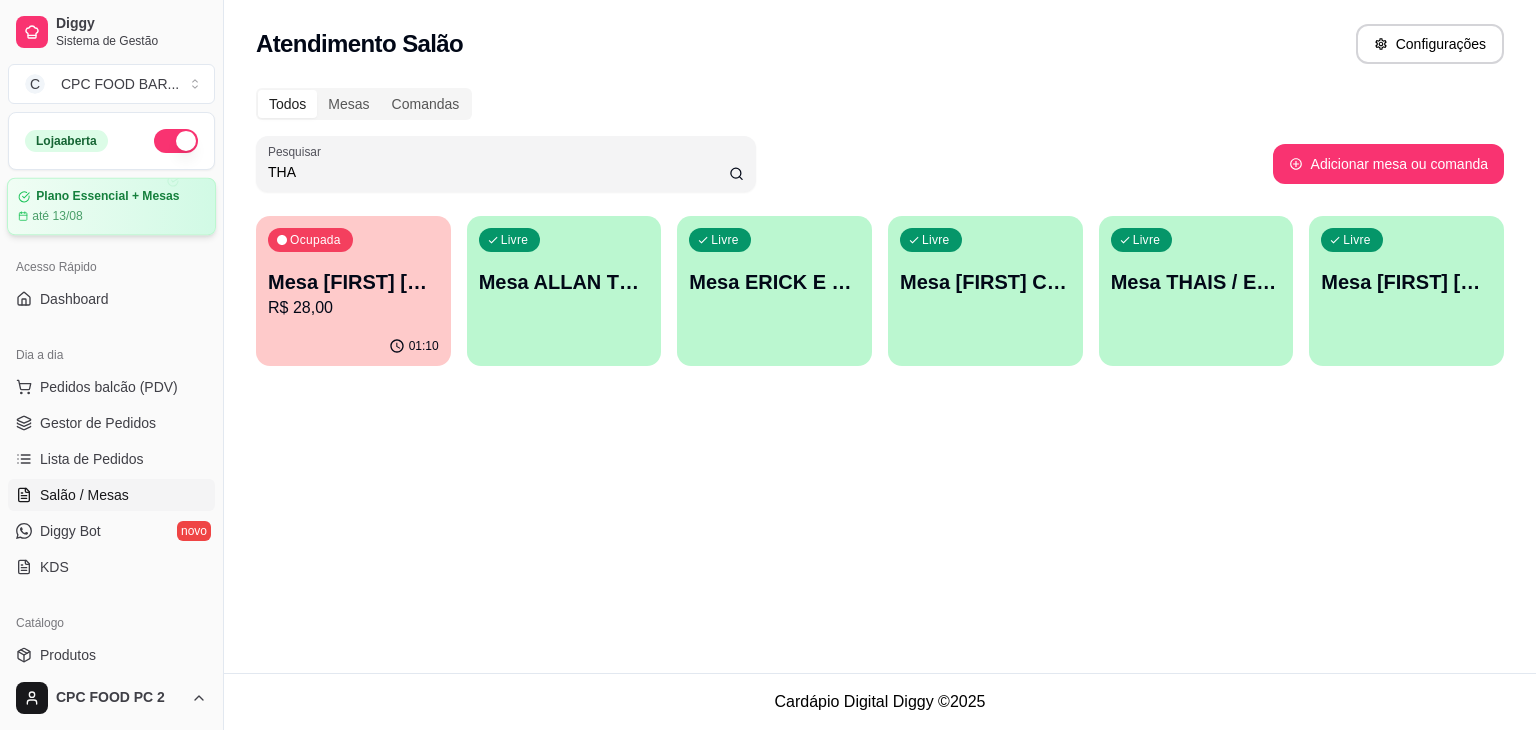 drag, startPoint x: 343, startPoint y: 173, endPoint x: 49, endPoint y: 193, distance: 294.67947 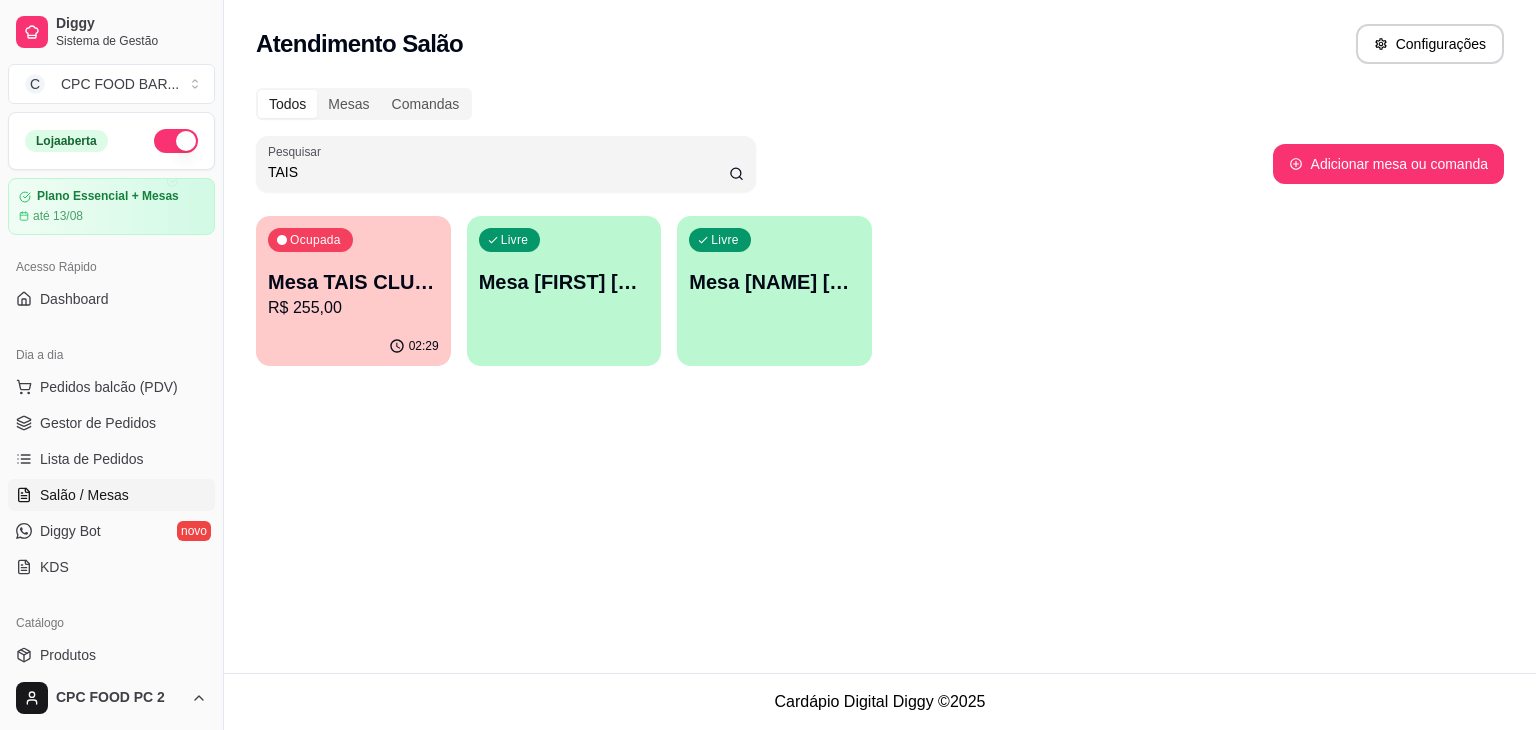 type on "TAIS" 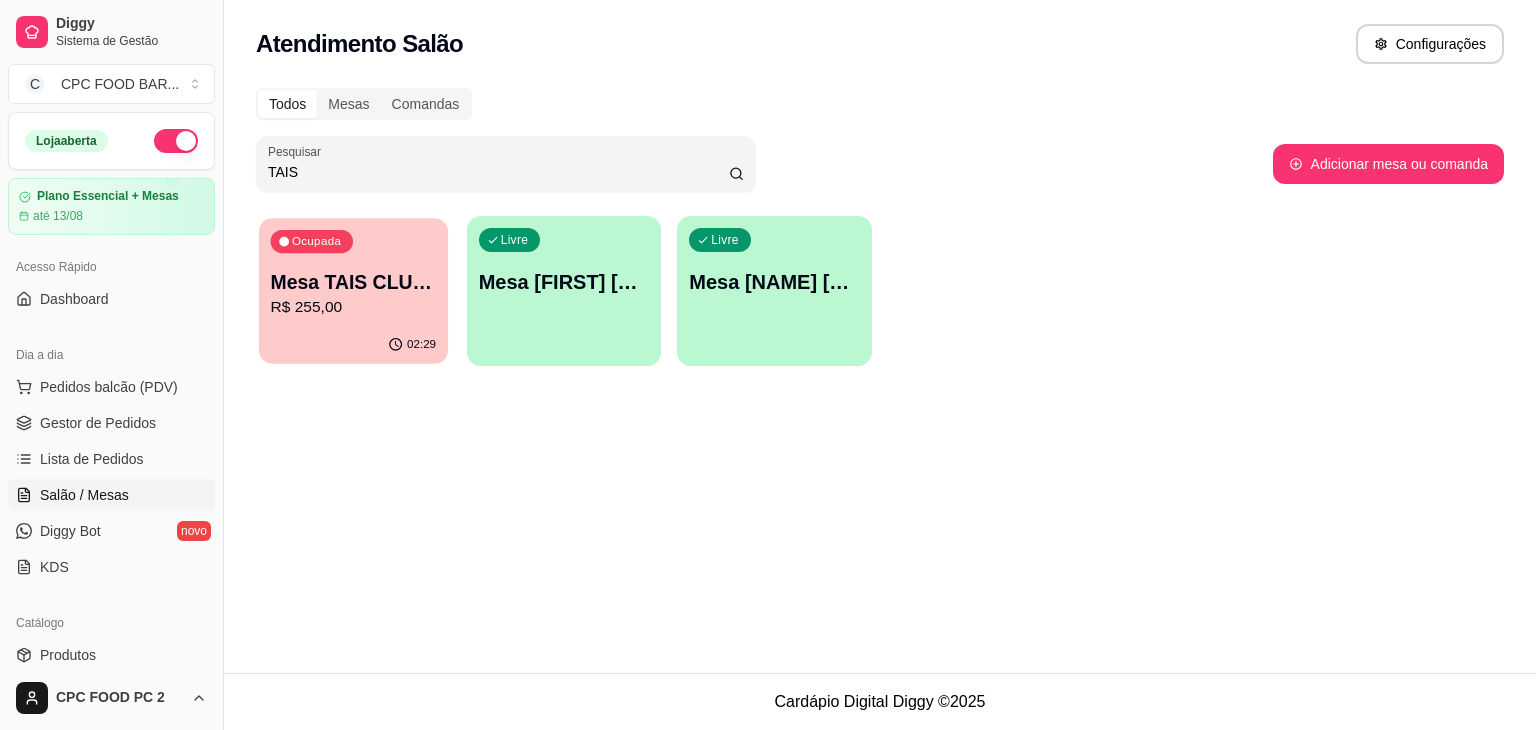 click on "R$ 255,00" at bounding box center [354, 307] 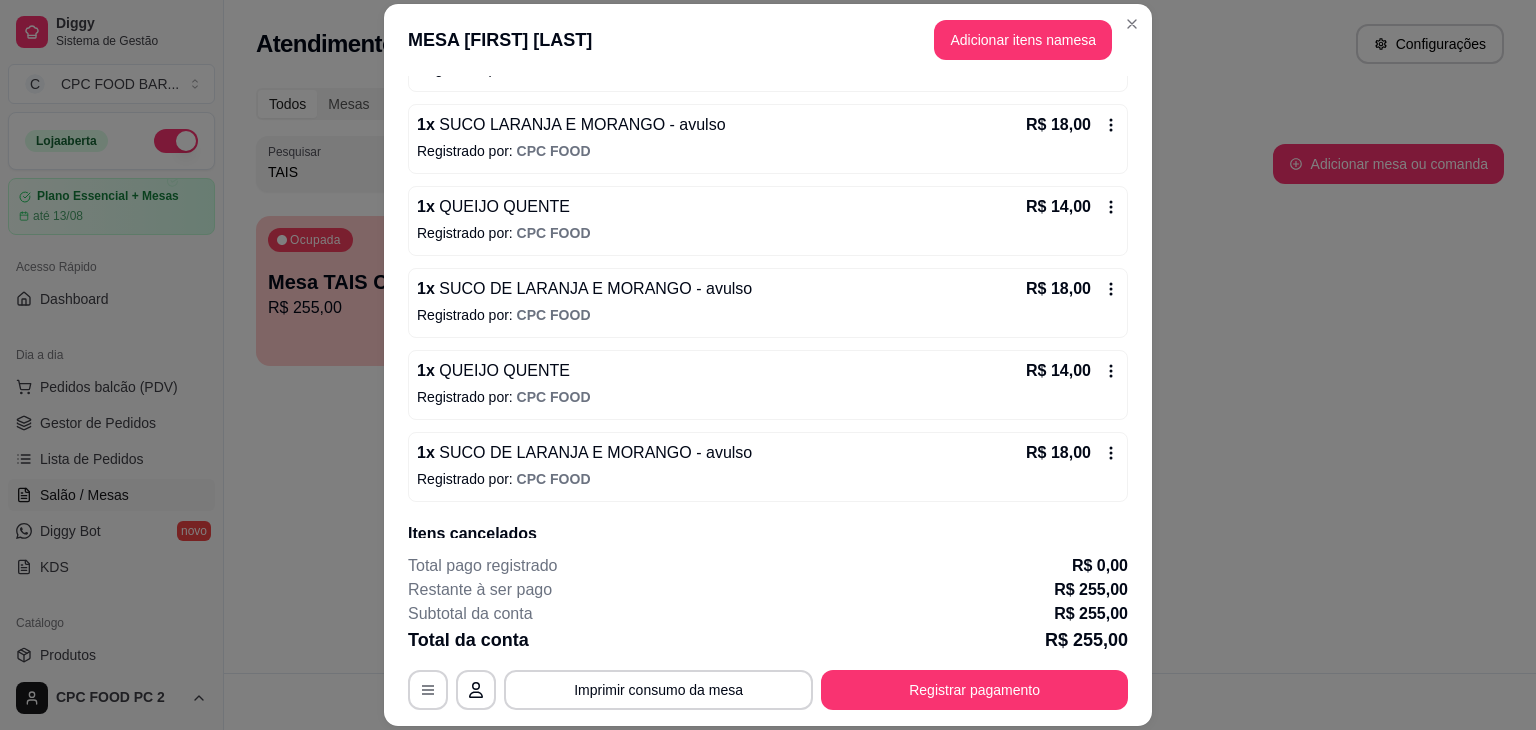 scroll, scrollTop: 1280, scrollLeft: 0, axis: vertical 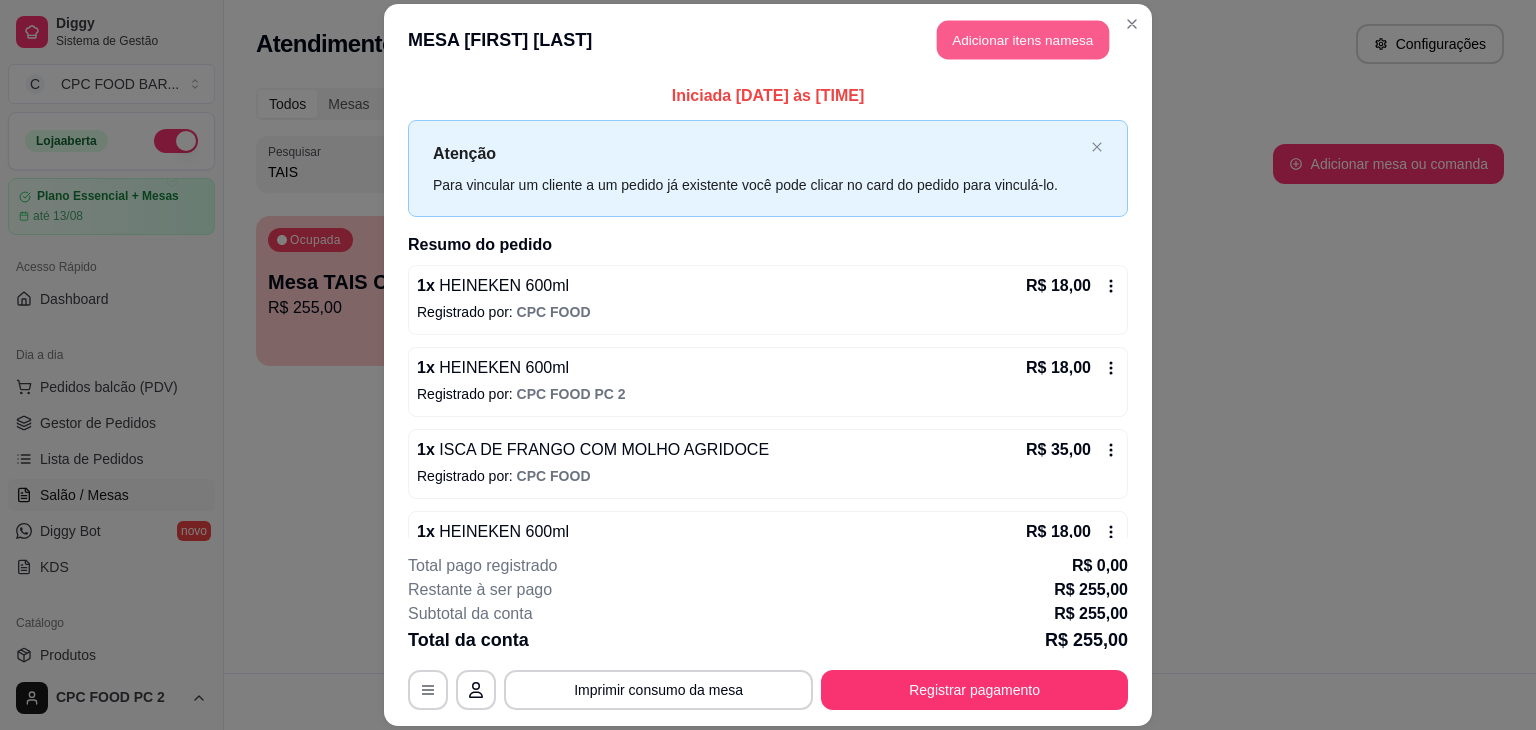 click on "Adicionar itens na  mesa" at bounding box center (1023, 39) 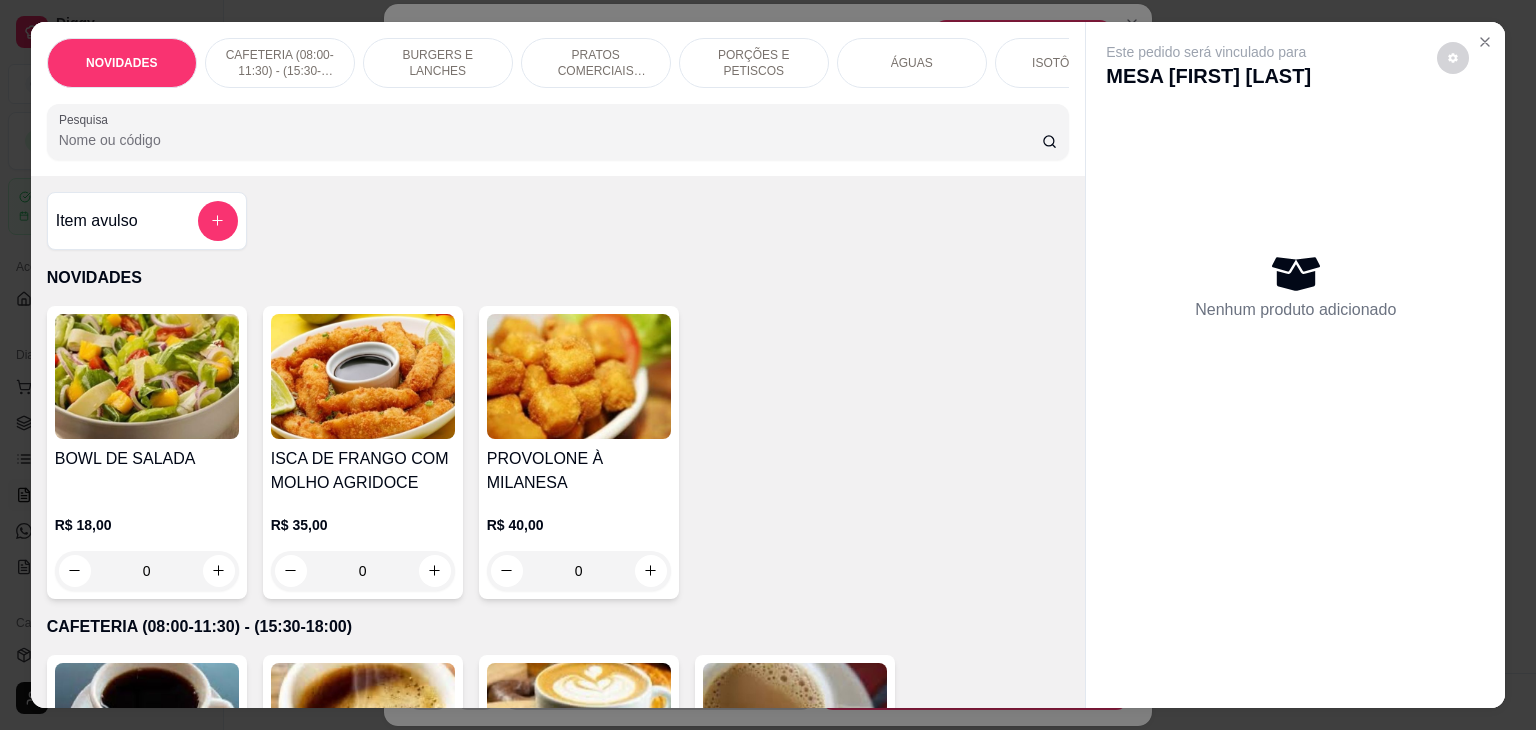 click on "Pesquisa" at bounding box center [550, 140] 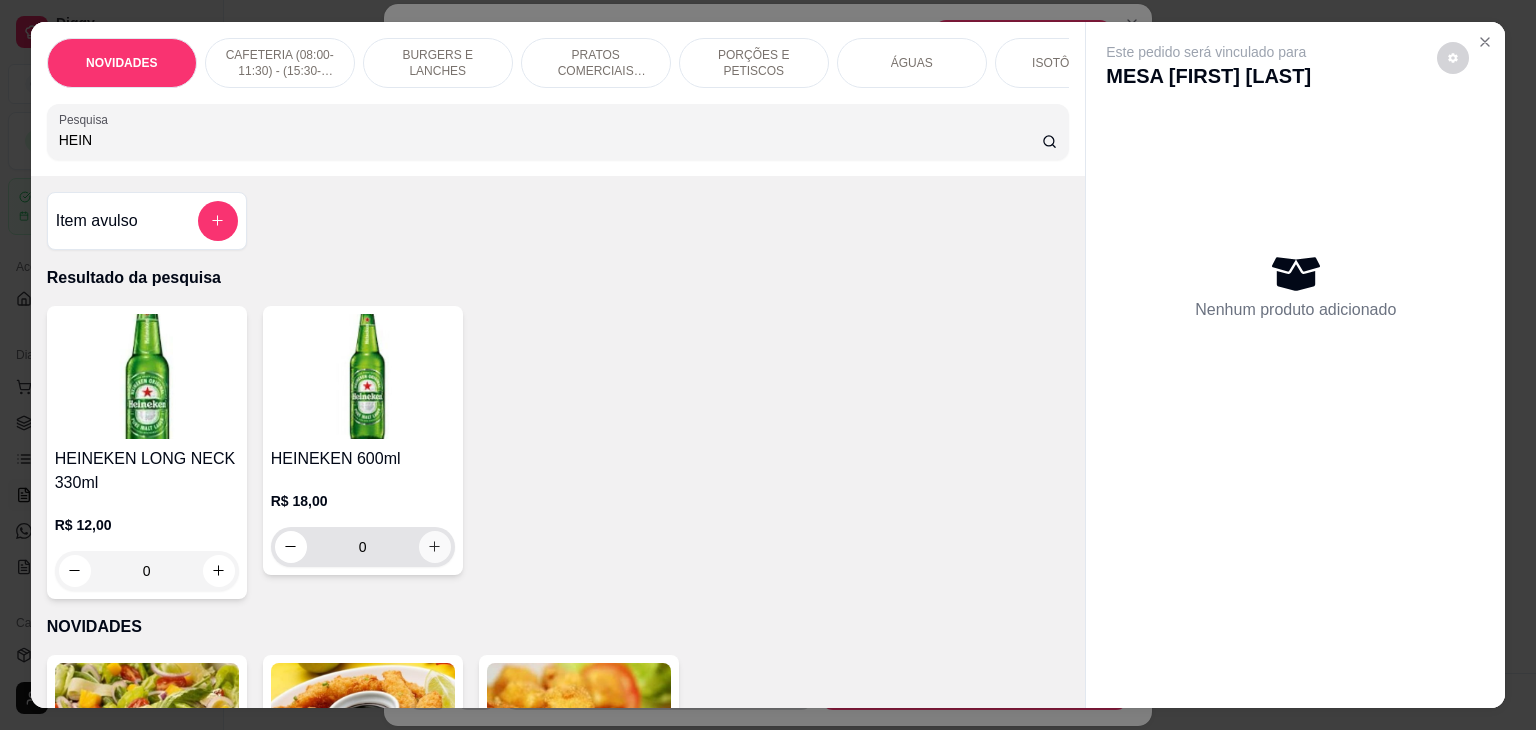 type on "HEIN" 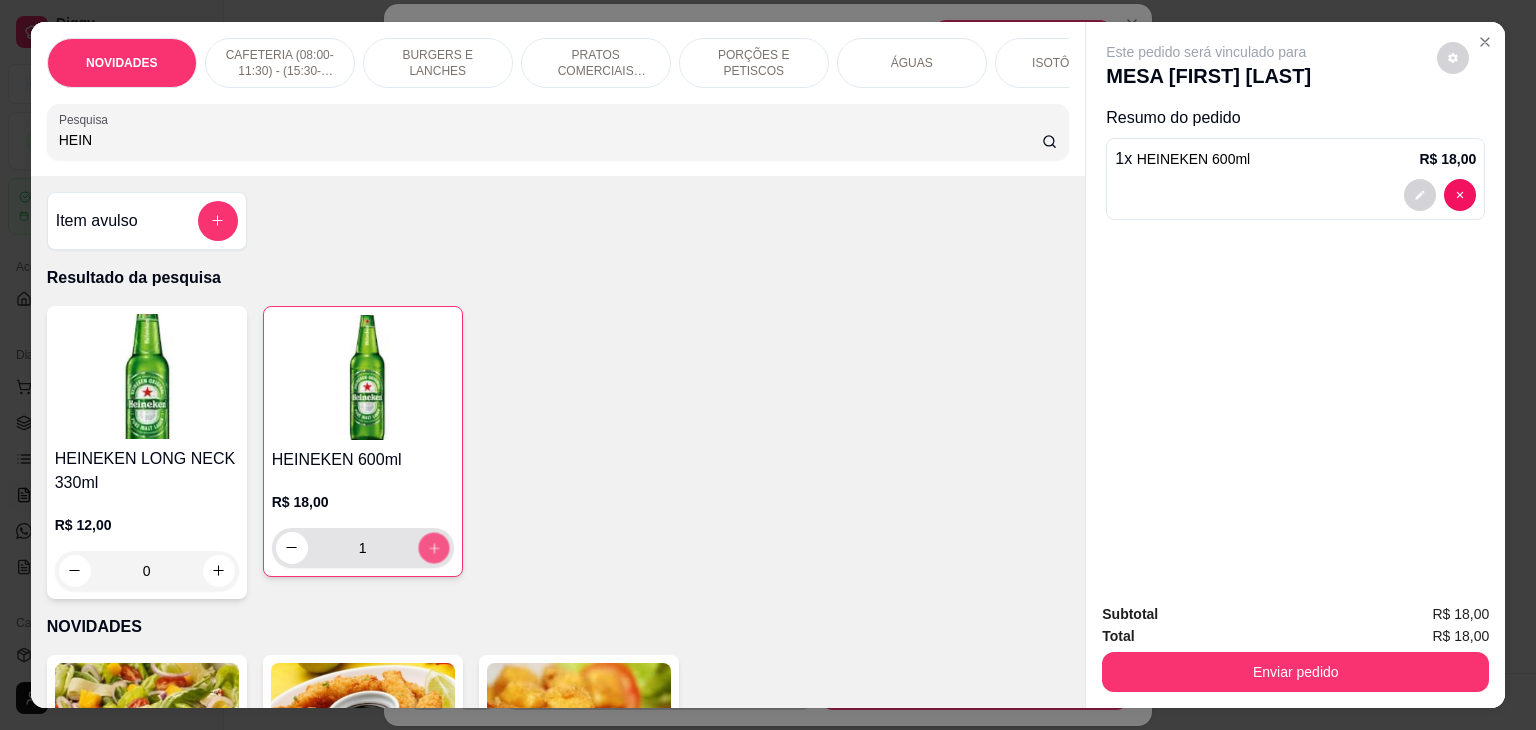 click 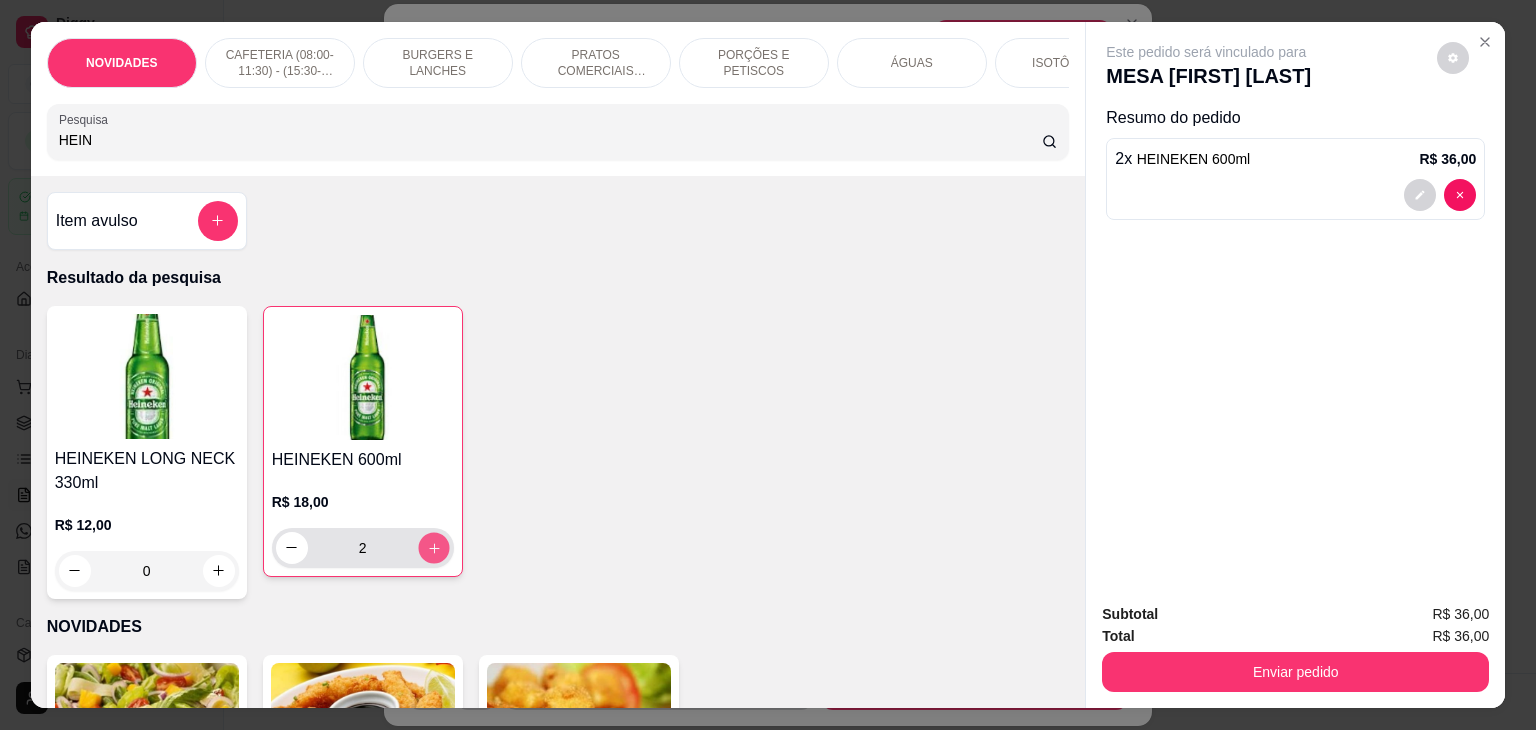 click 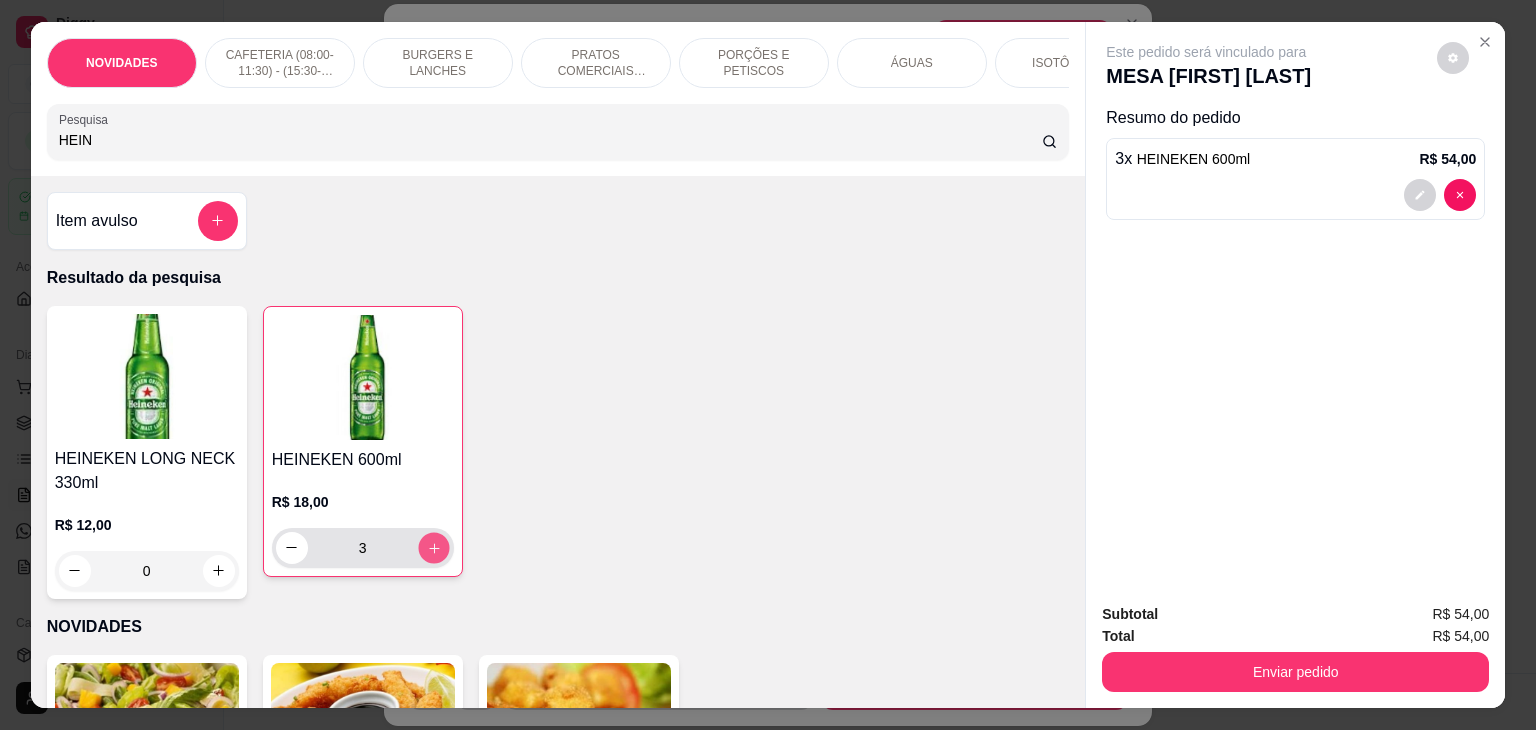 click 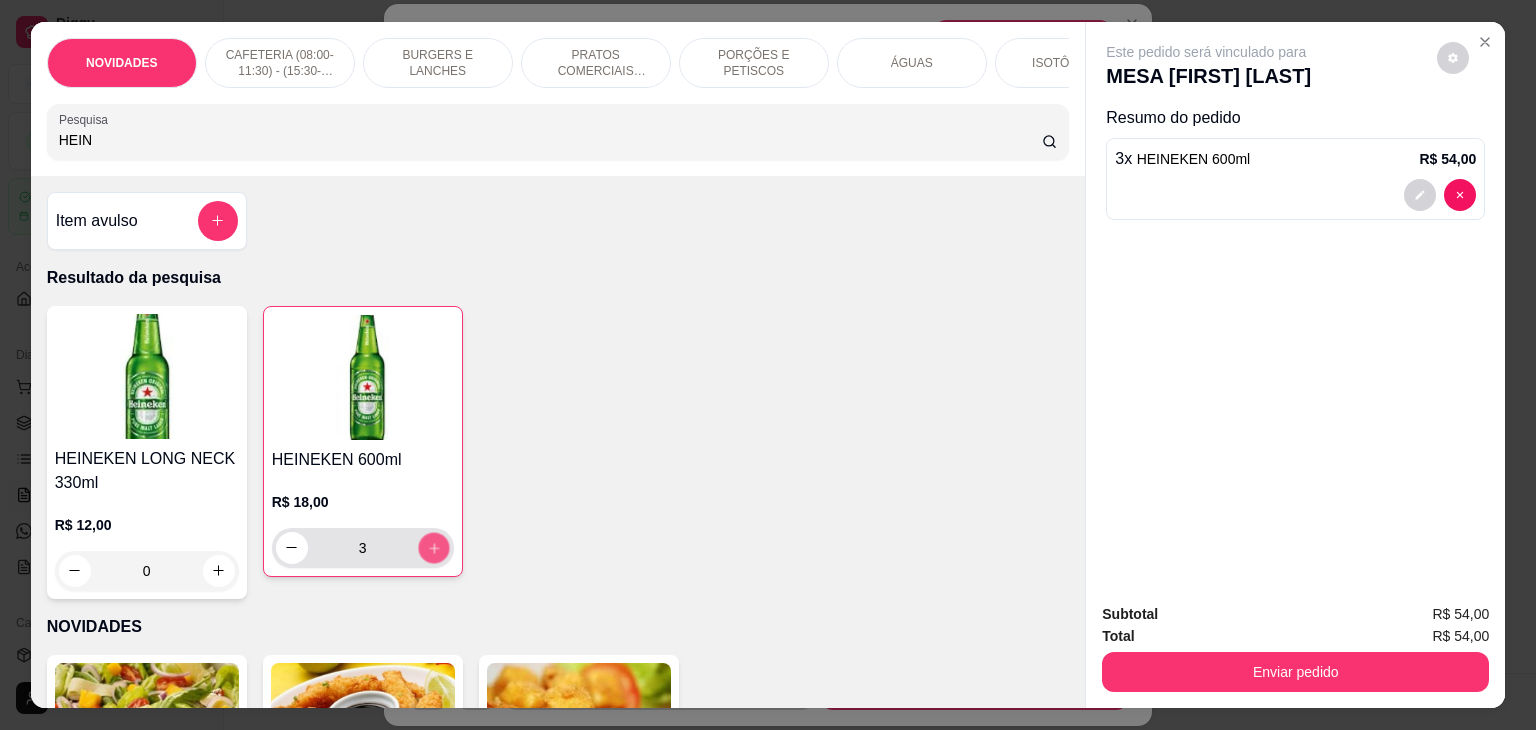 type on "4" 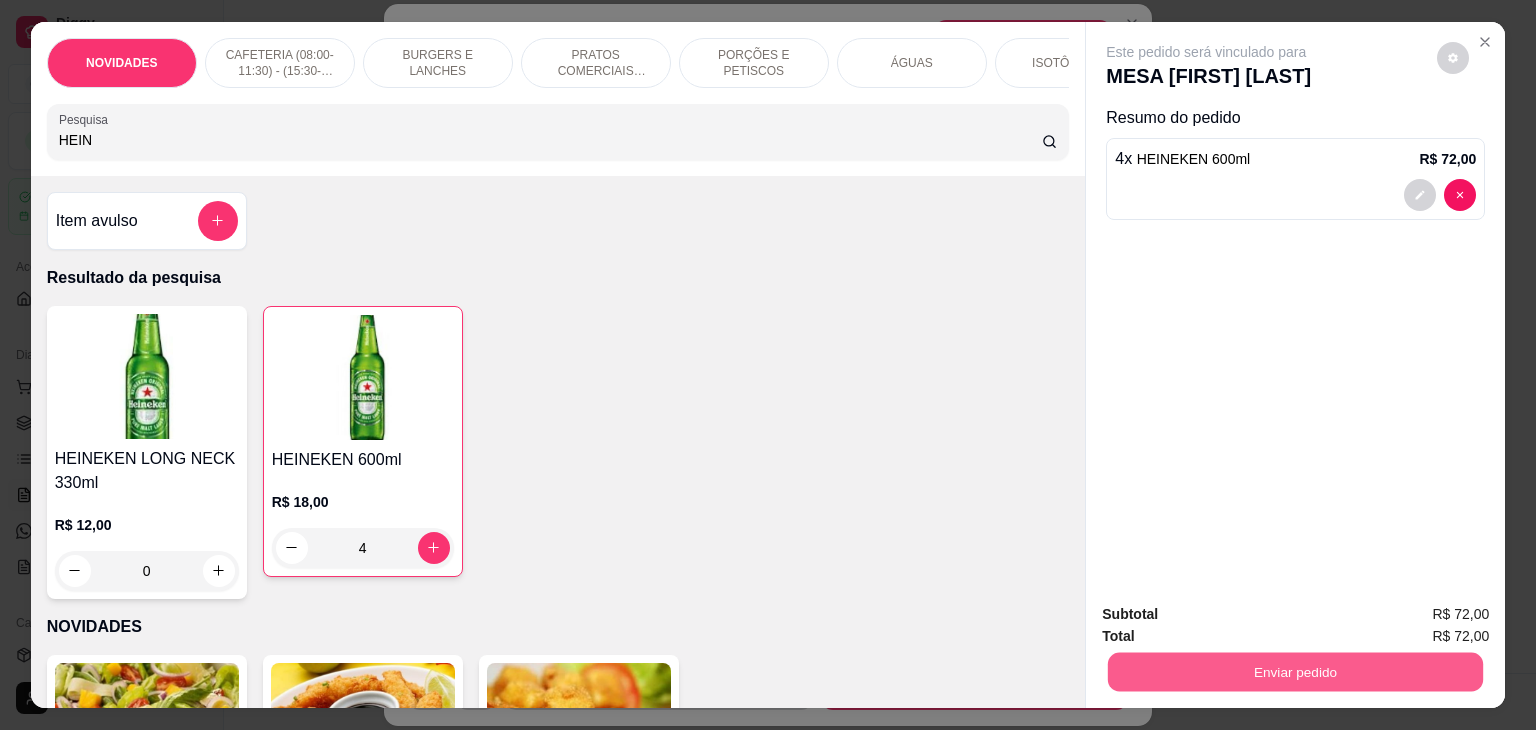 click on "Enviar pedido" at bounding box center (1295, 672) 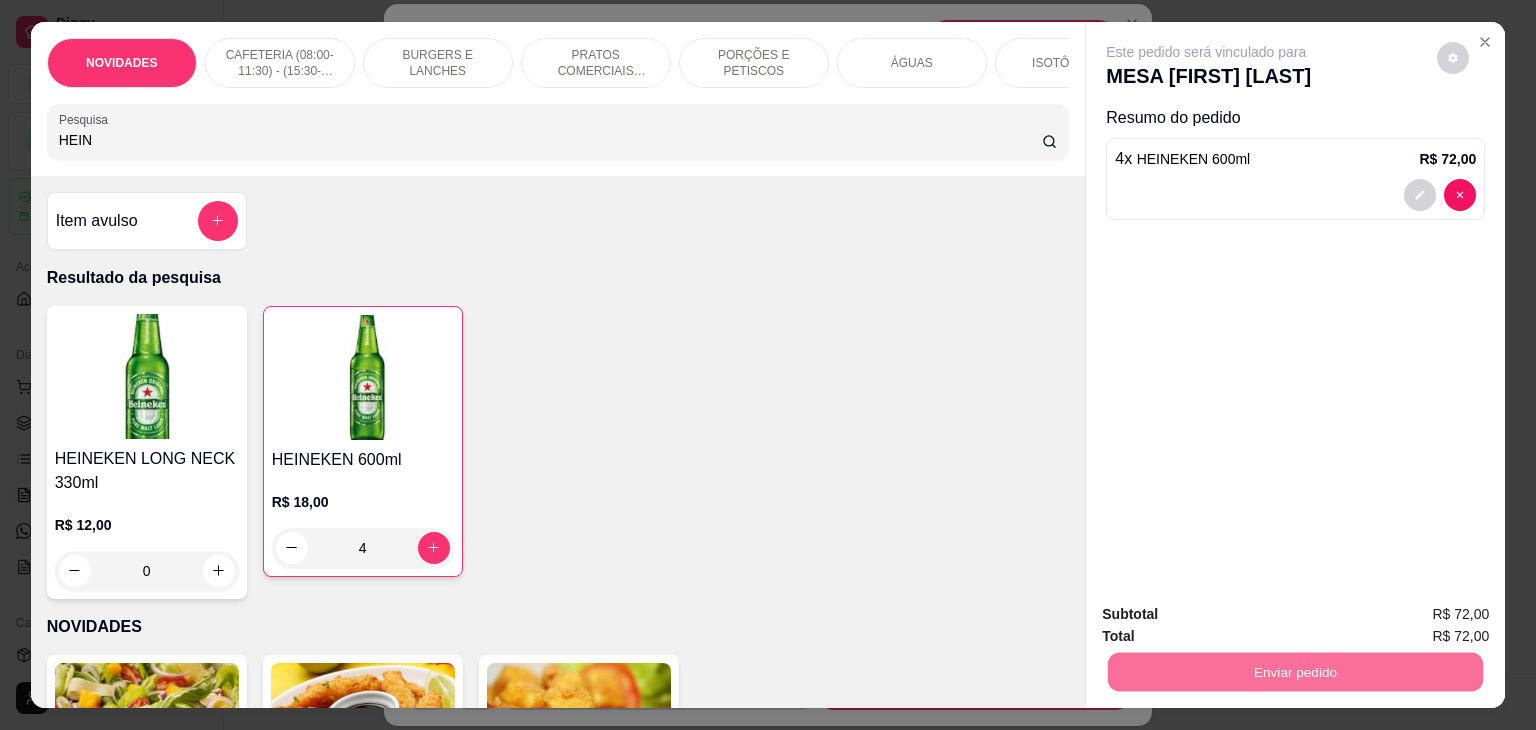 click on "Não registrar e enviar pedido" at bounding box center [1229, 614] 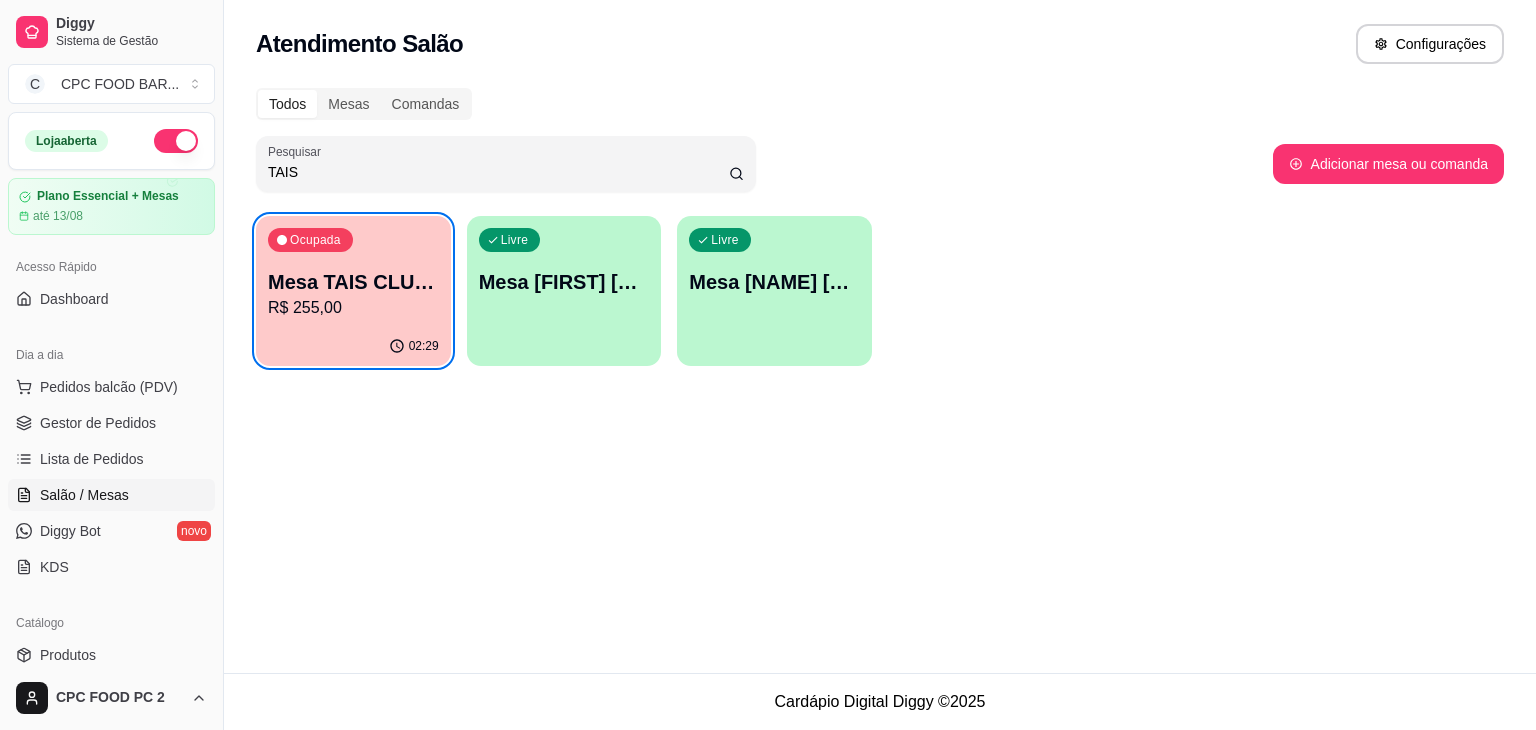 type 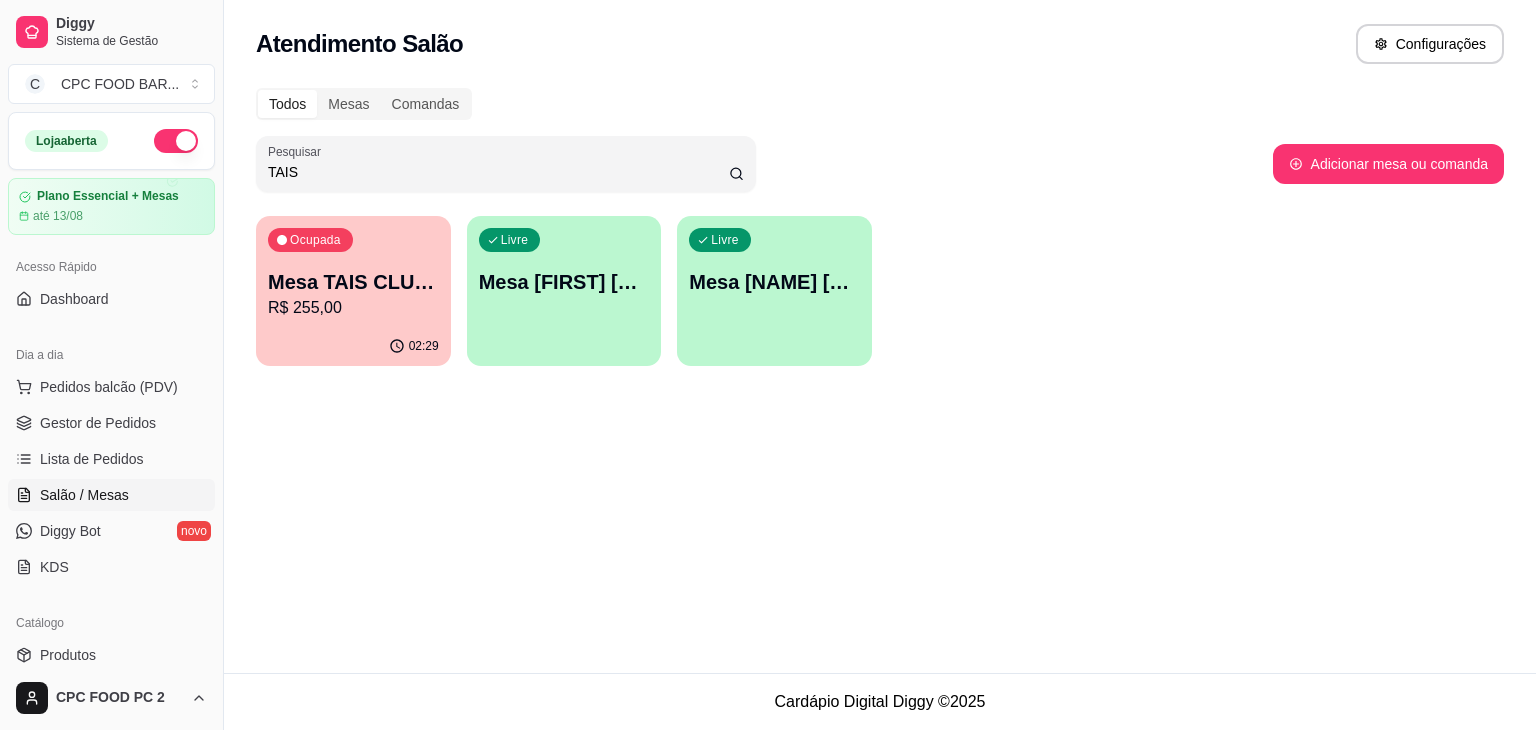 drag, startPoint x: 345, startPoint y: 165, endPoint x: 140, endPoint y: 172, distance: 205.11948 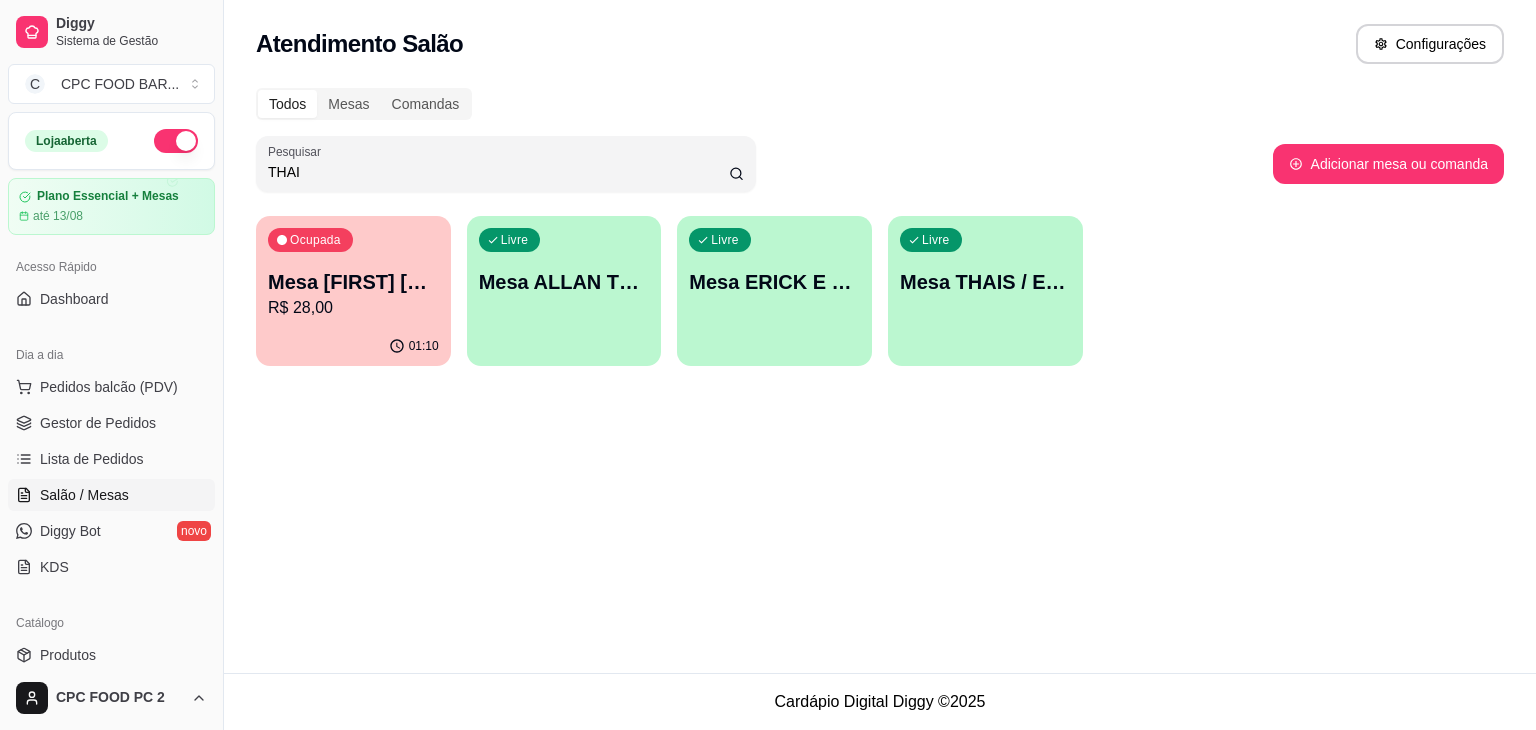 type on "THAI" 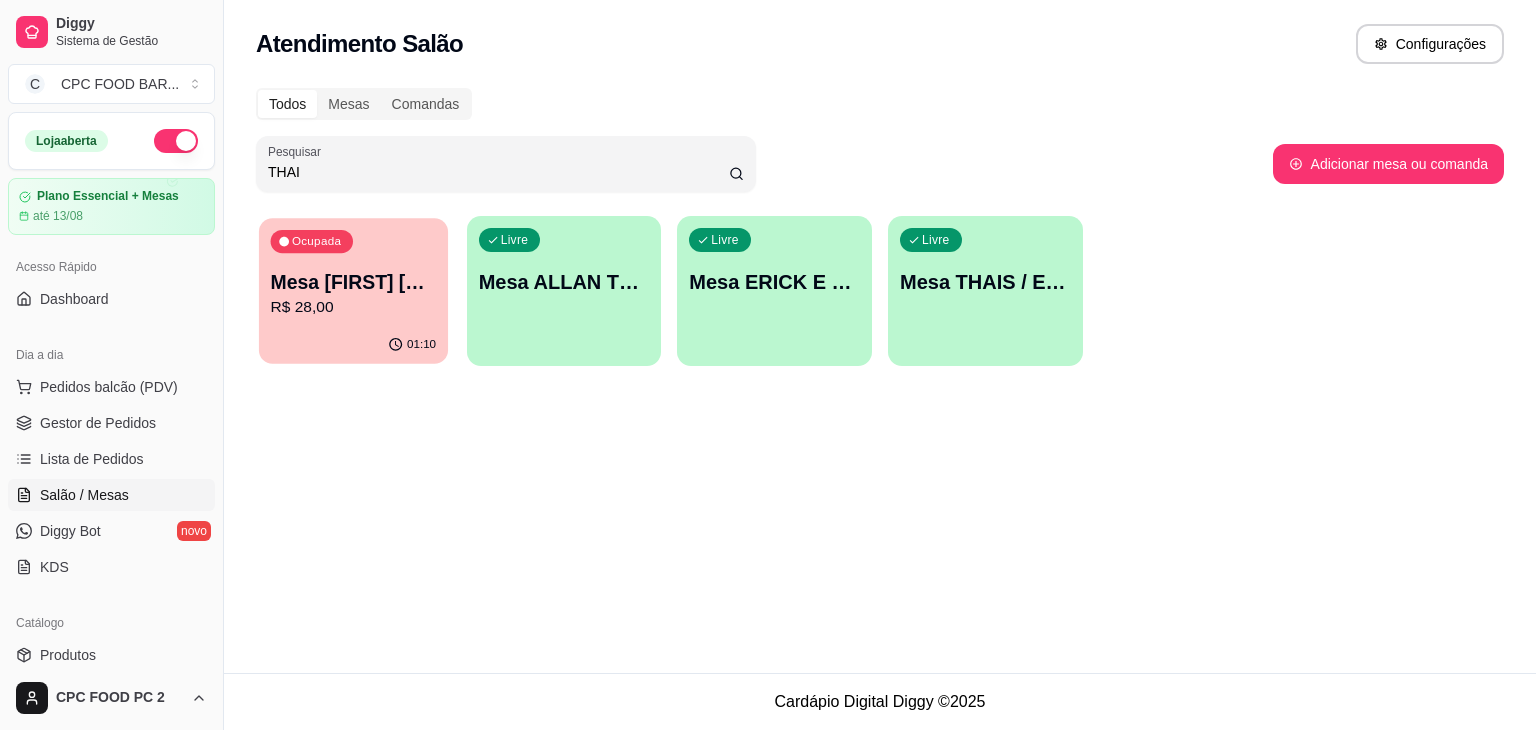 click on "Ocupada Mesa [FIRST] [LAST] [PRICE]" at bounding box center (353, 272) 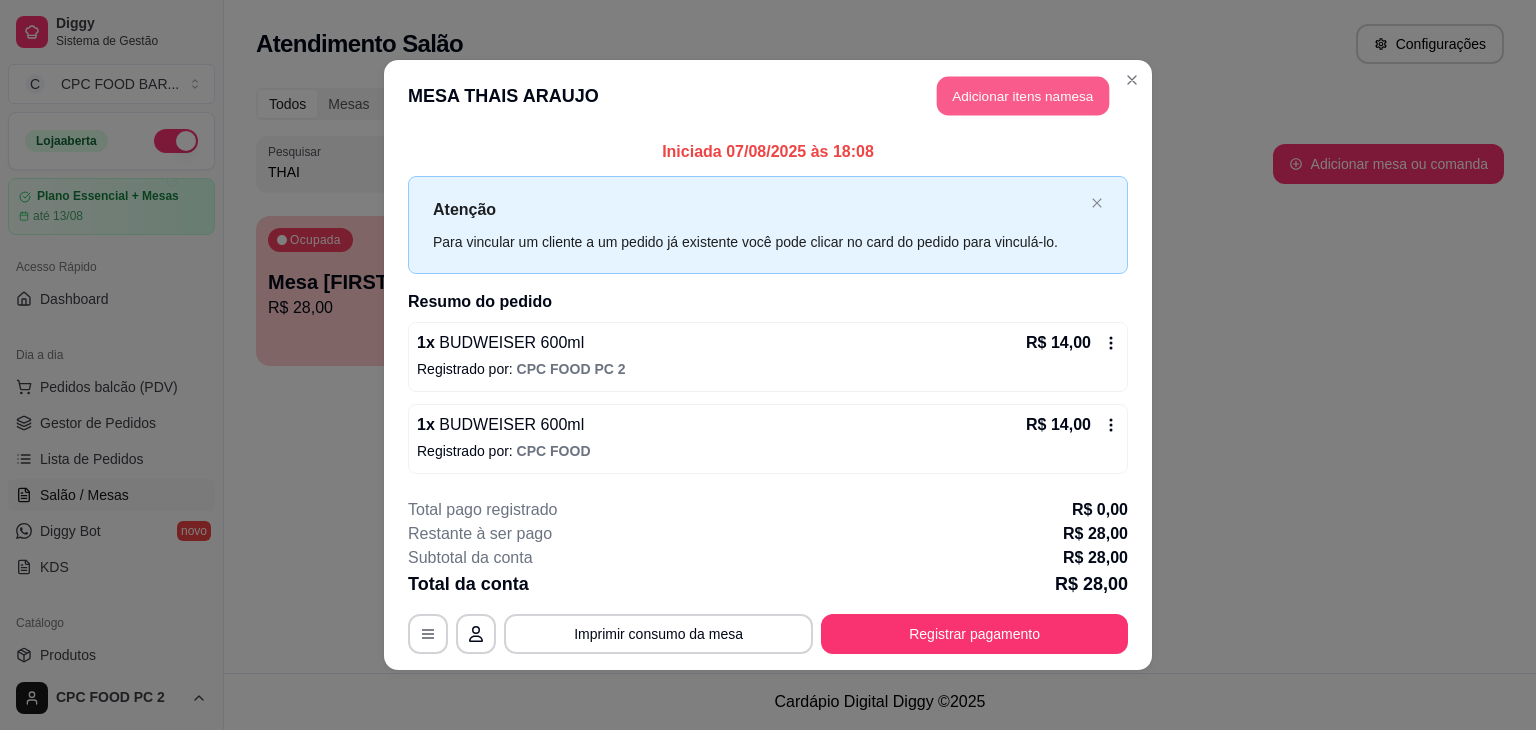click on "Adicionar itens na  mesa" at bounding box center (1023, 96) 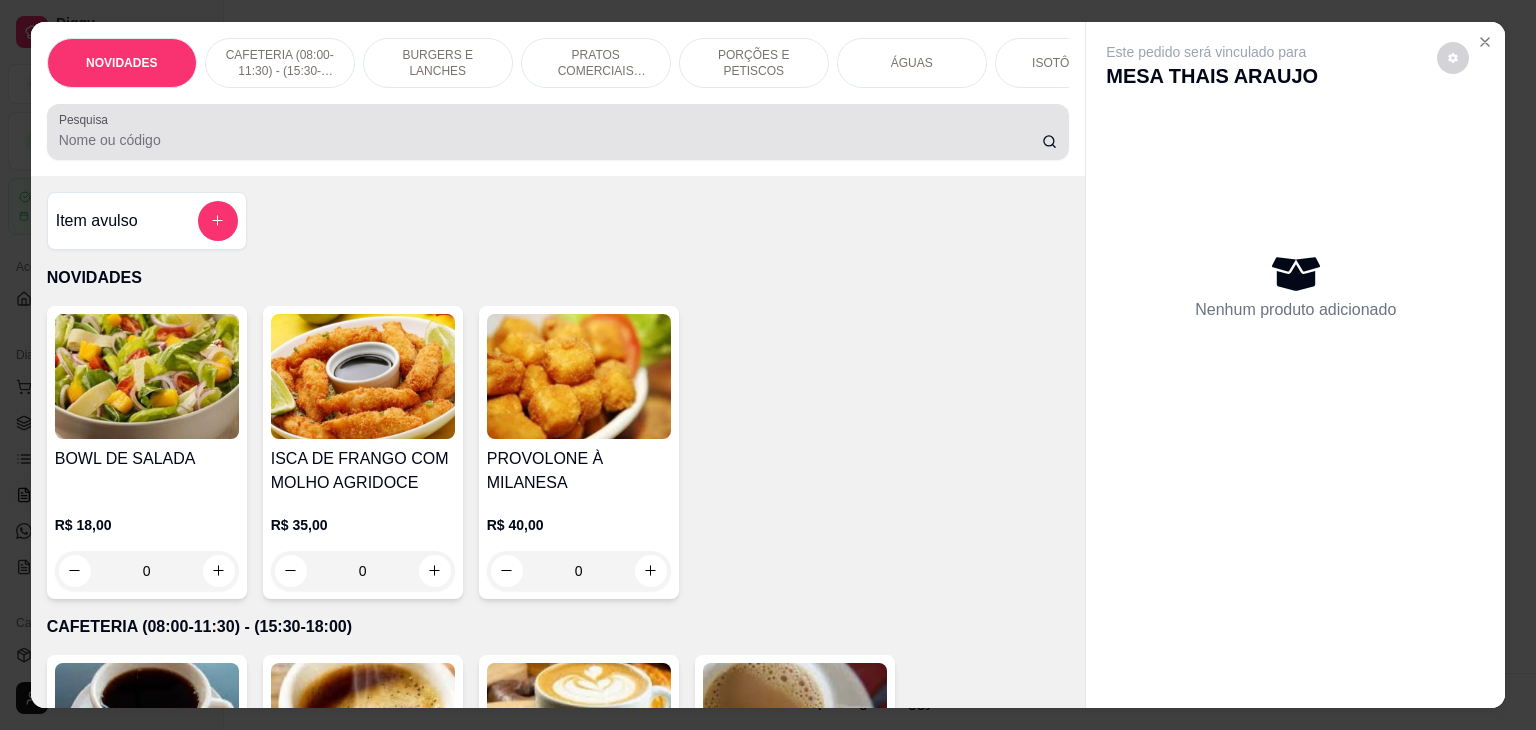 click on "Pesquisa" at bounding box center [550, 140] 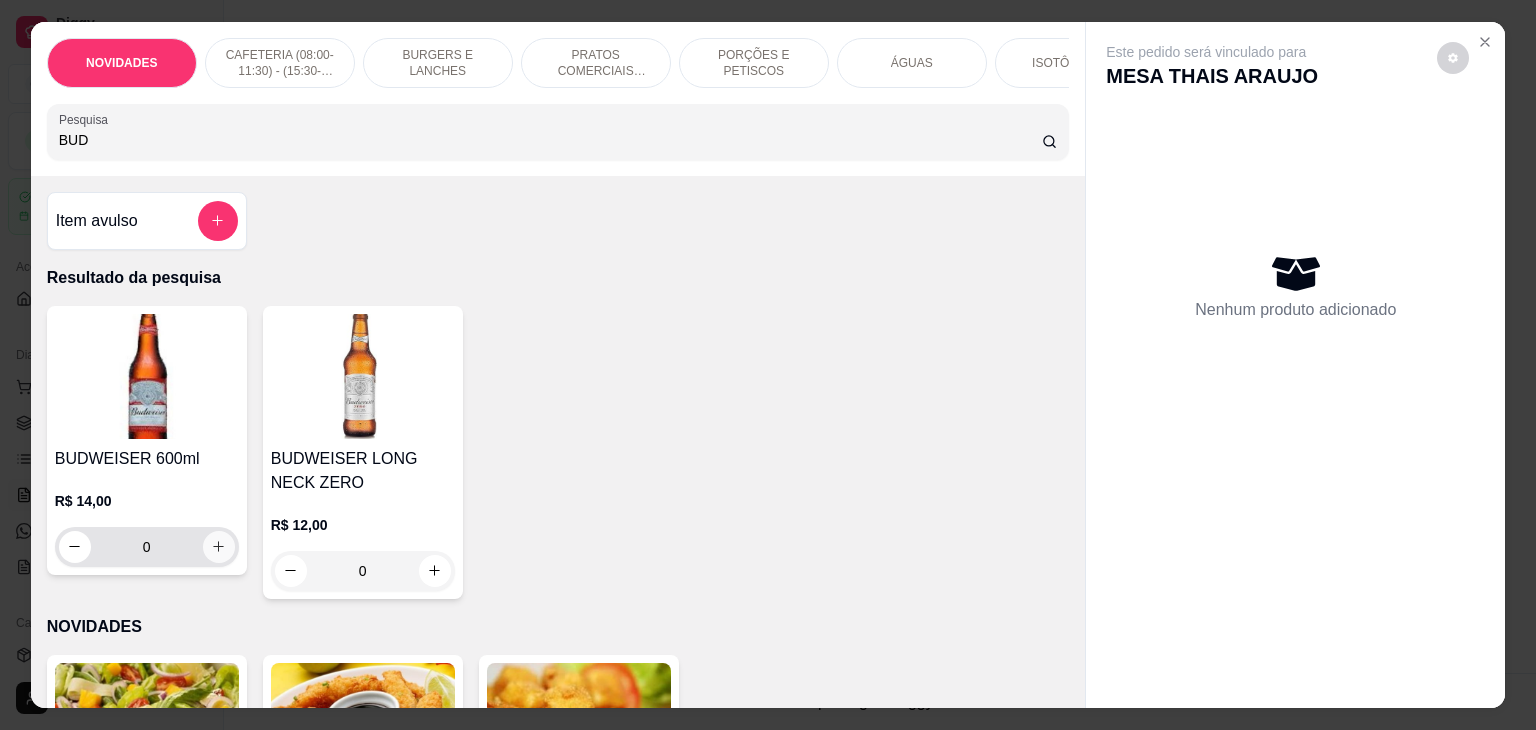 type on "BUD" 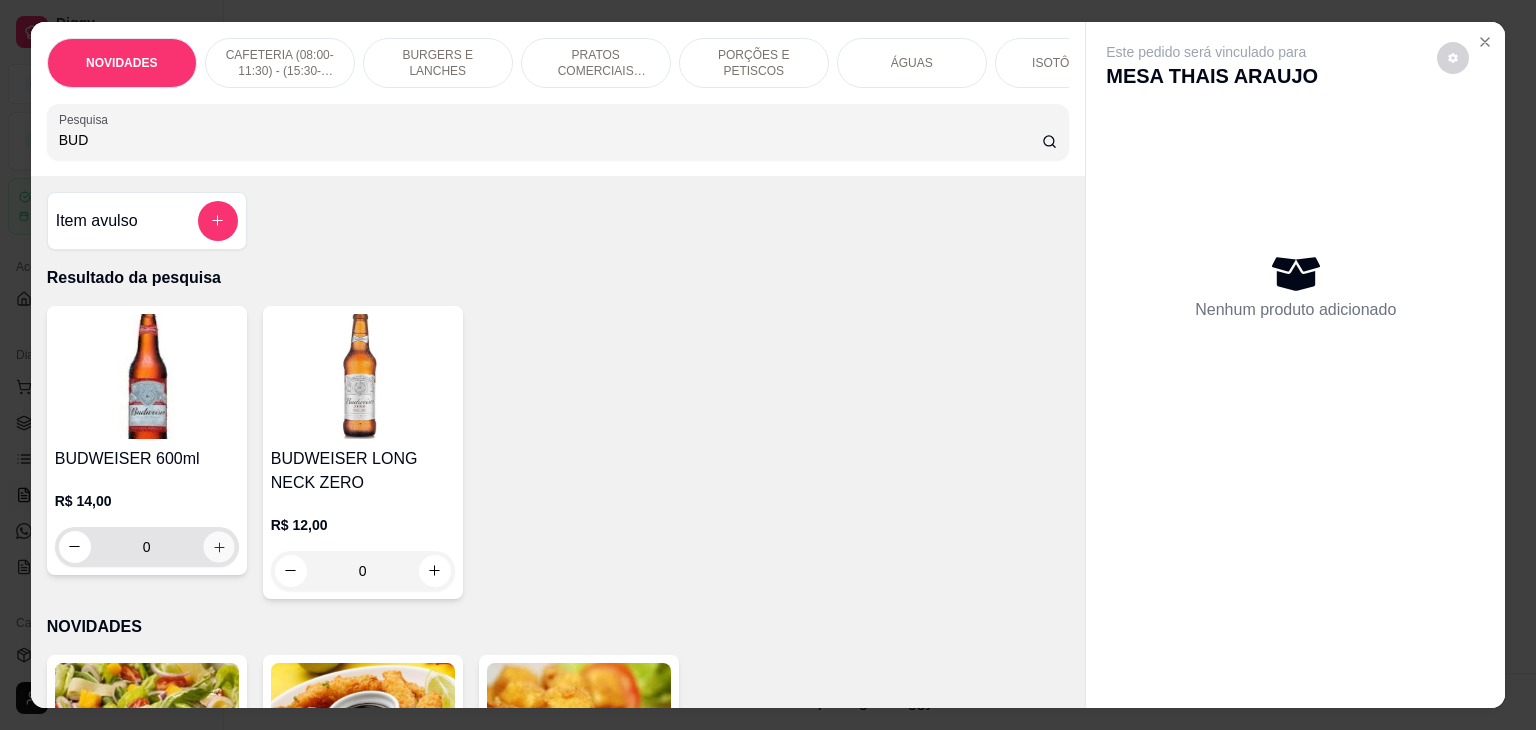click 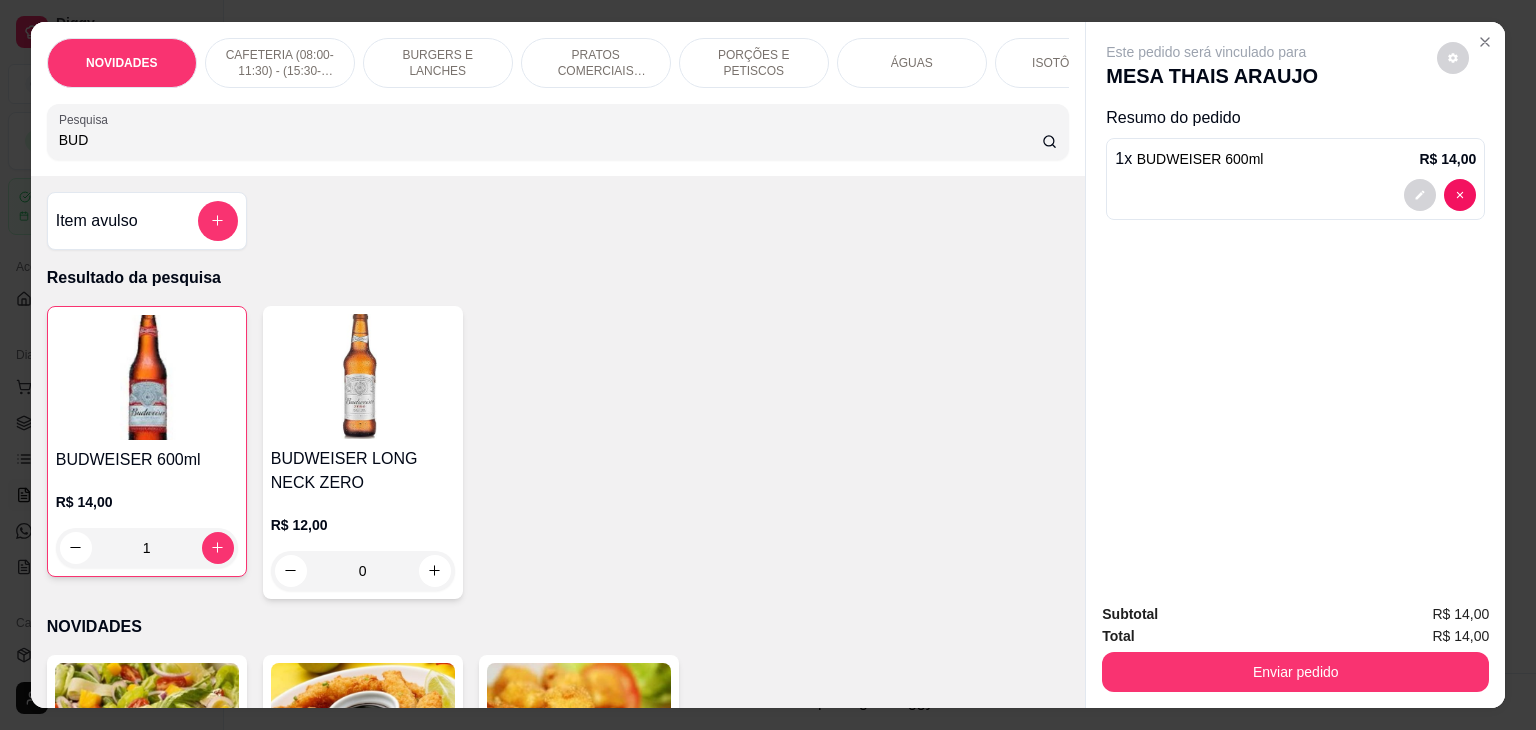 drag, startPoint x: 192, startPoint y: 143, endPoint x: 0, endPoint y: 141, distance: 192.01042 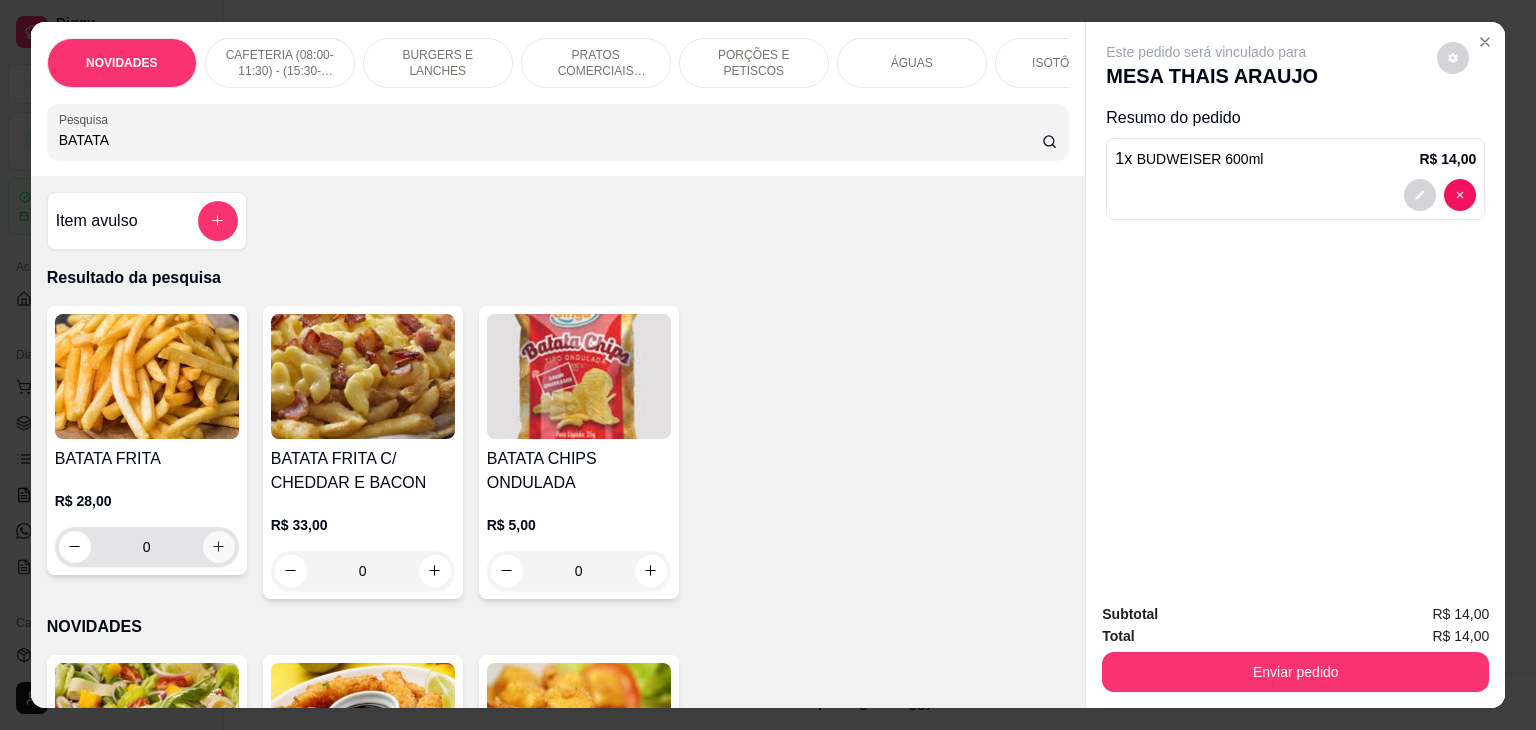 type on "BATATA" 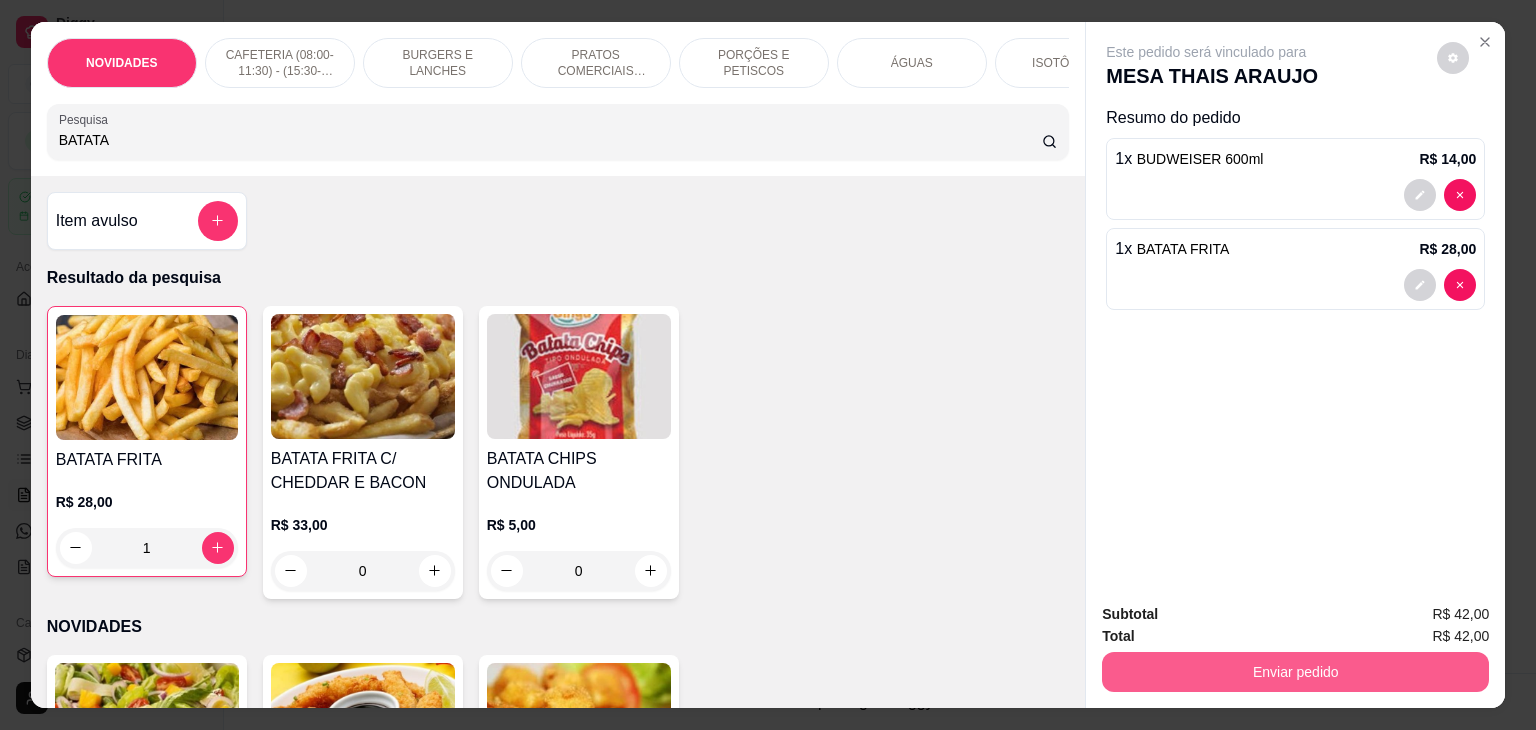 click on "Enviar pedido" at bounding box center (1295, 672) 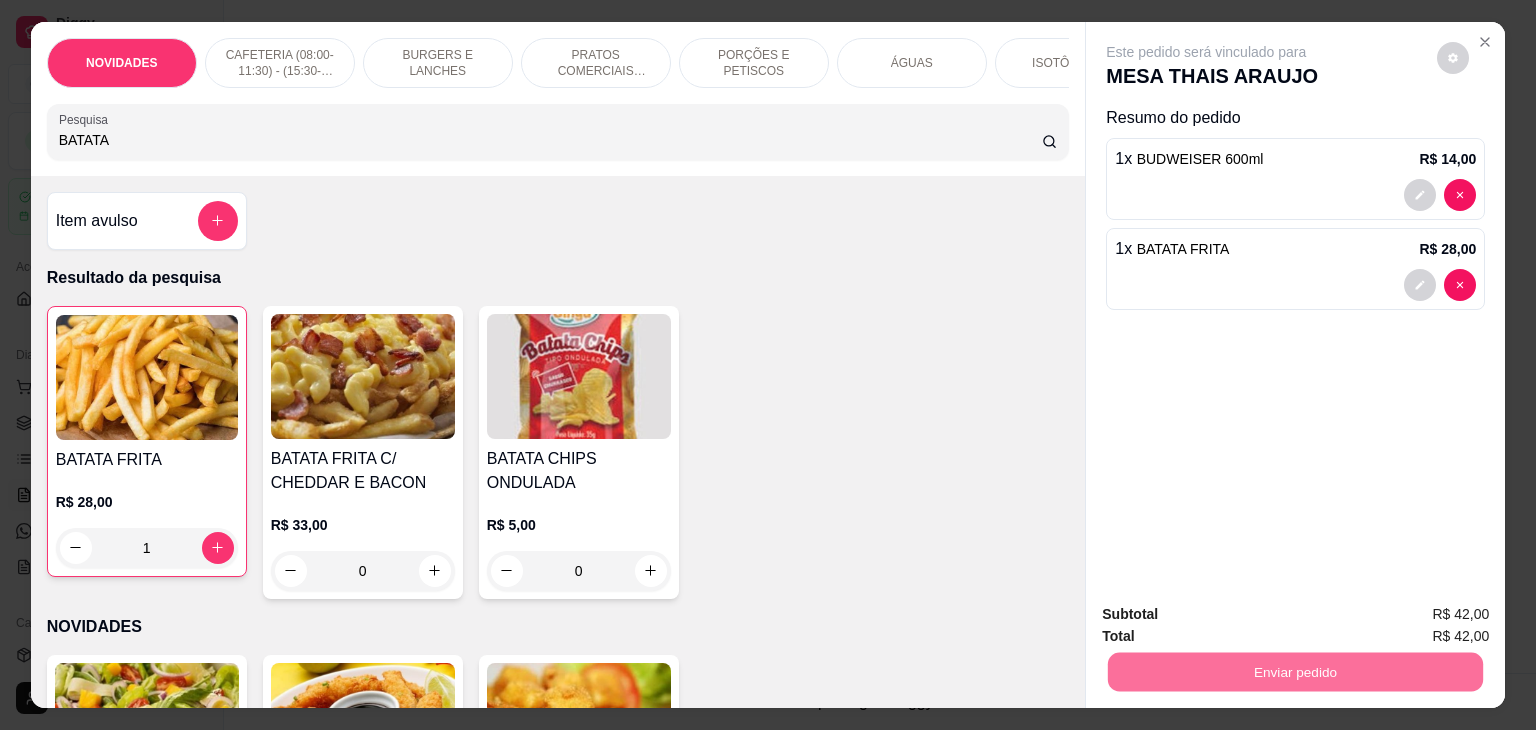 click on "Não registrar e enviar pedido" at bounding box center [1229, 615] 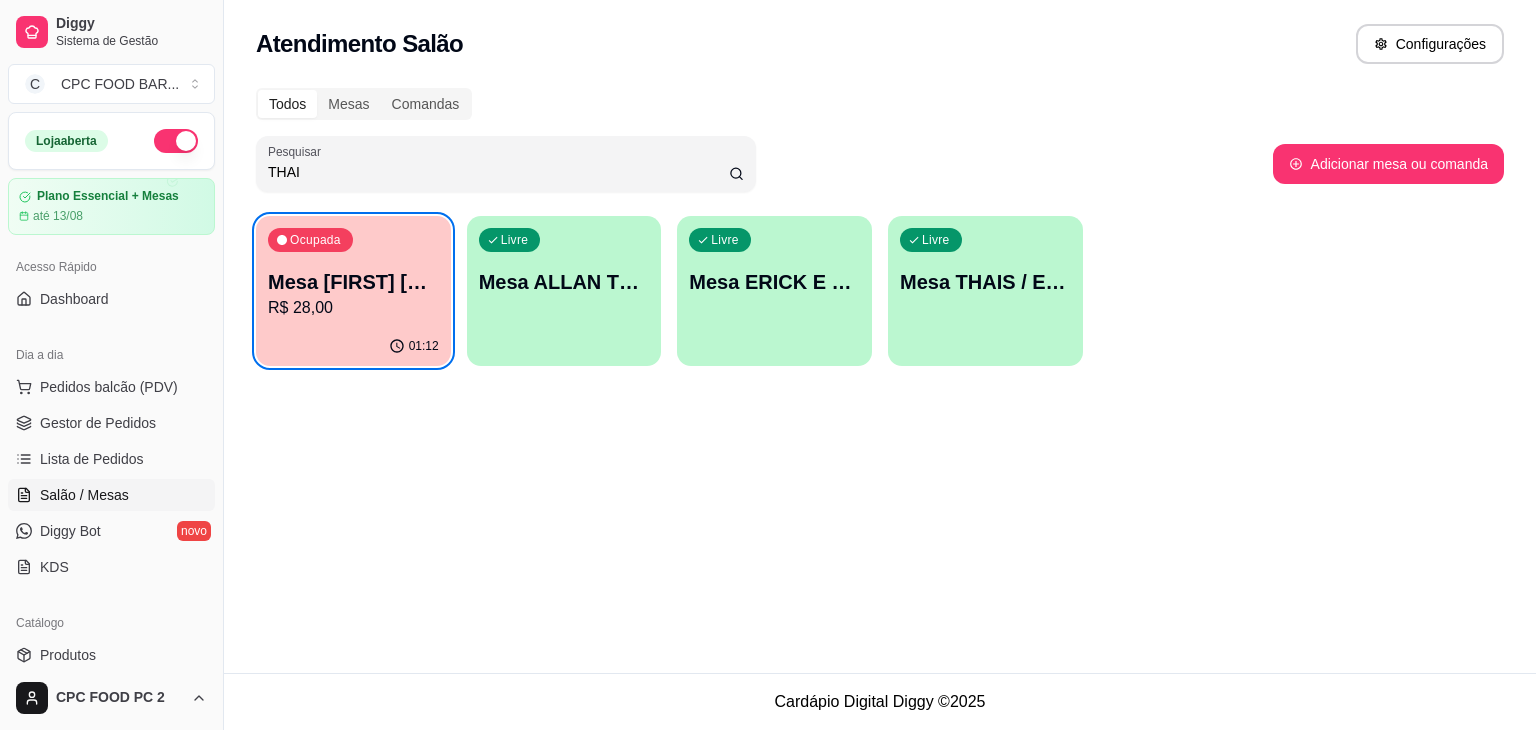 type 